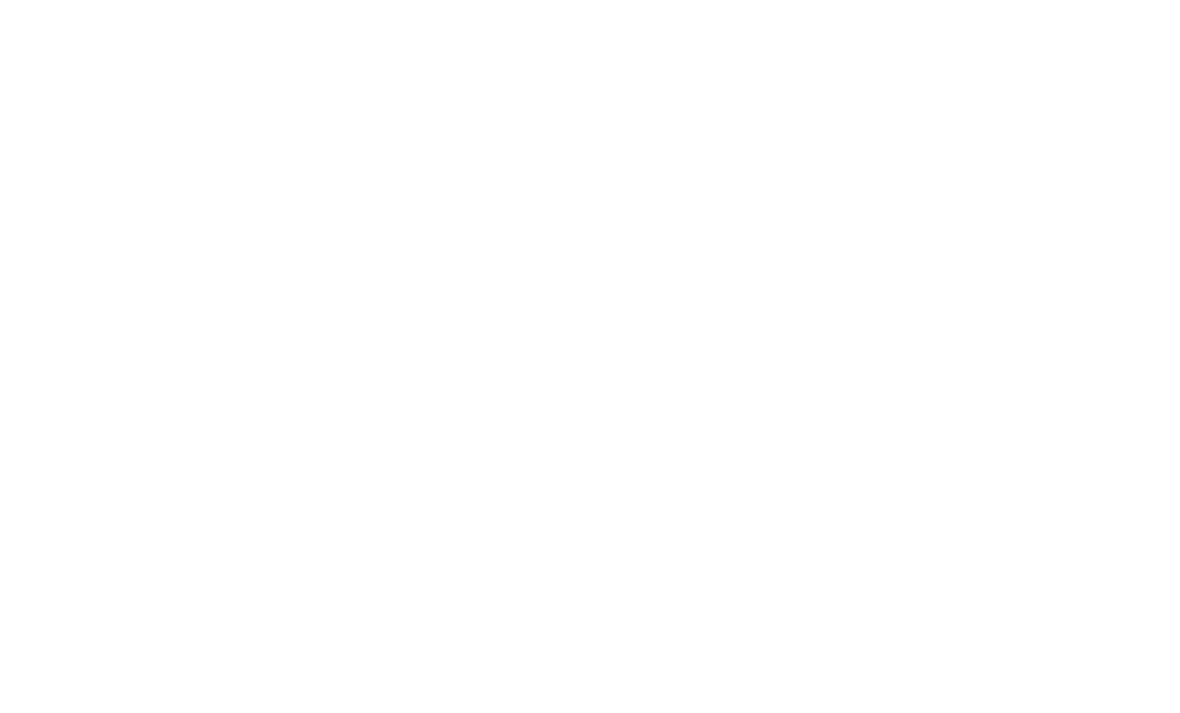 scroll, scrollTop: 0, scrollLeft: 0, axis: both 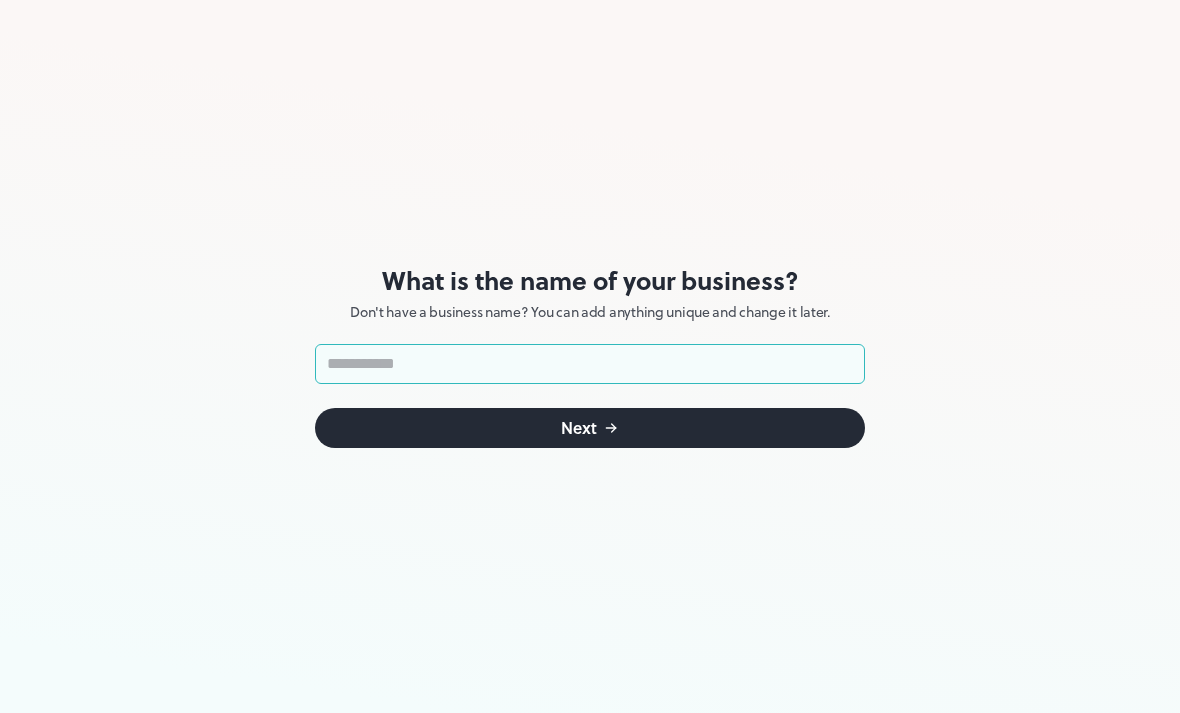 click at bounding box center (590, 364) 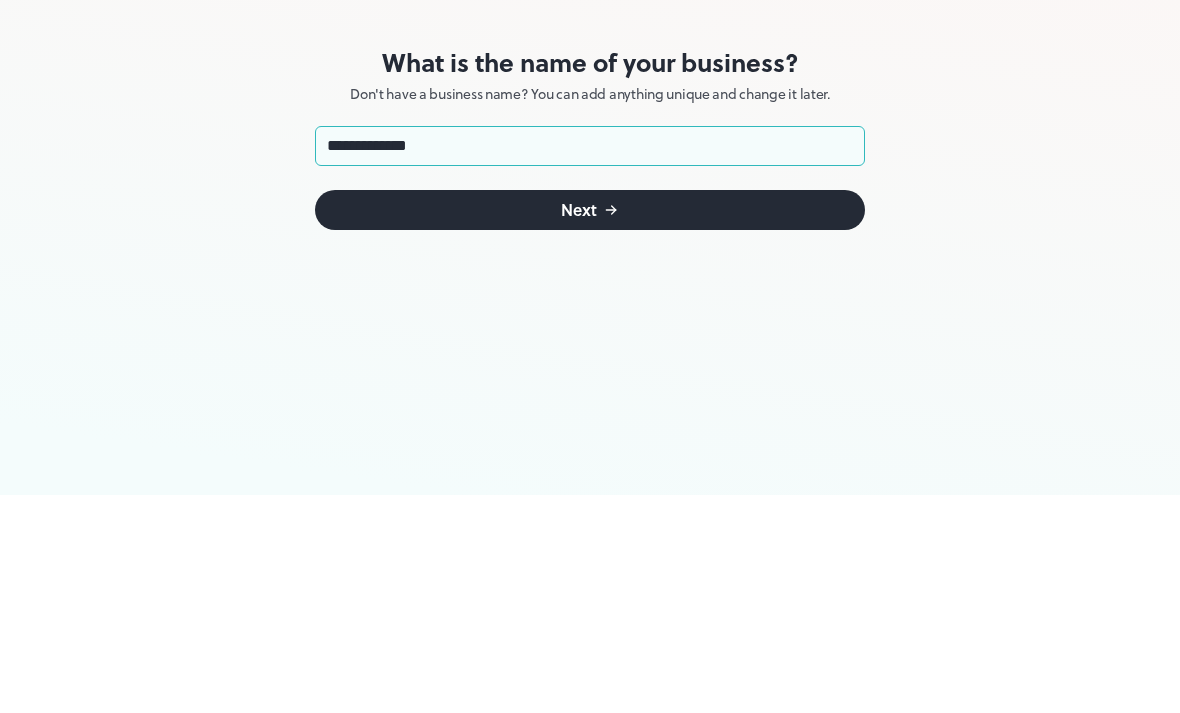 type on "**********" 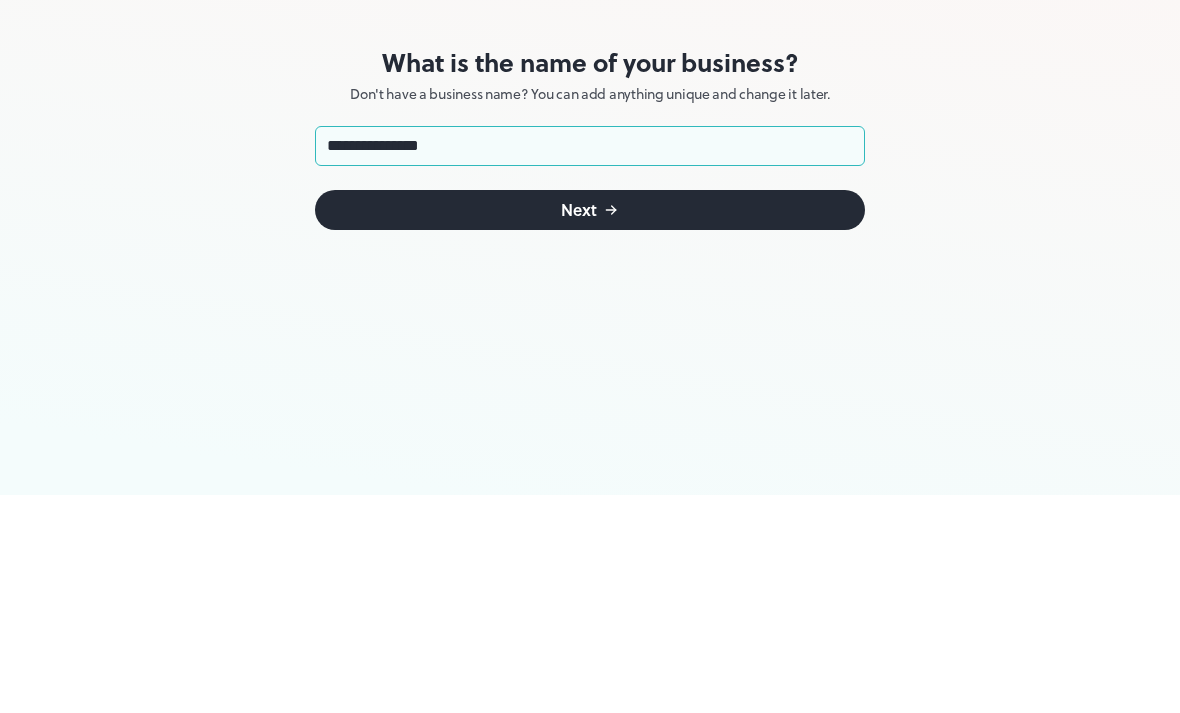 click on "Next" at bounding box center (590, 428) 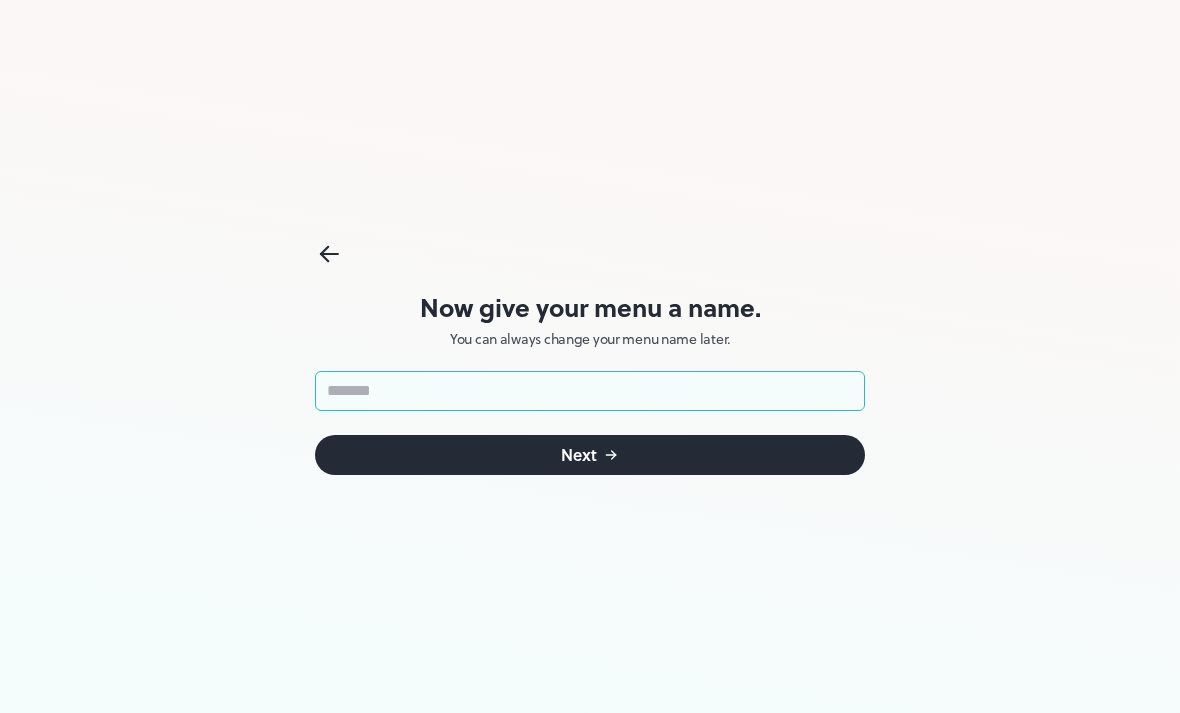 click at bounding box center [590, 391] 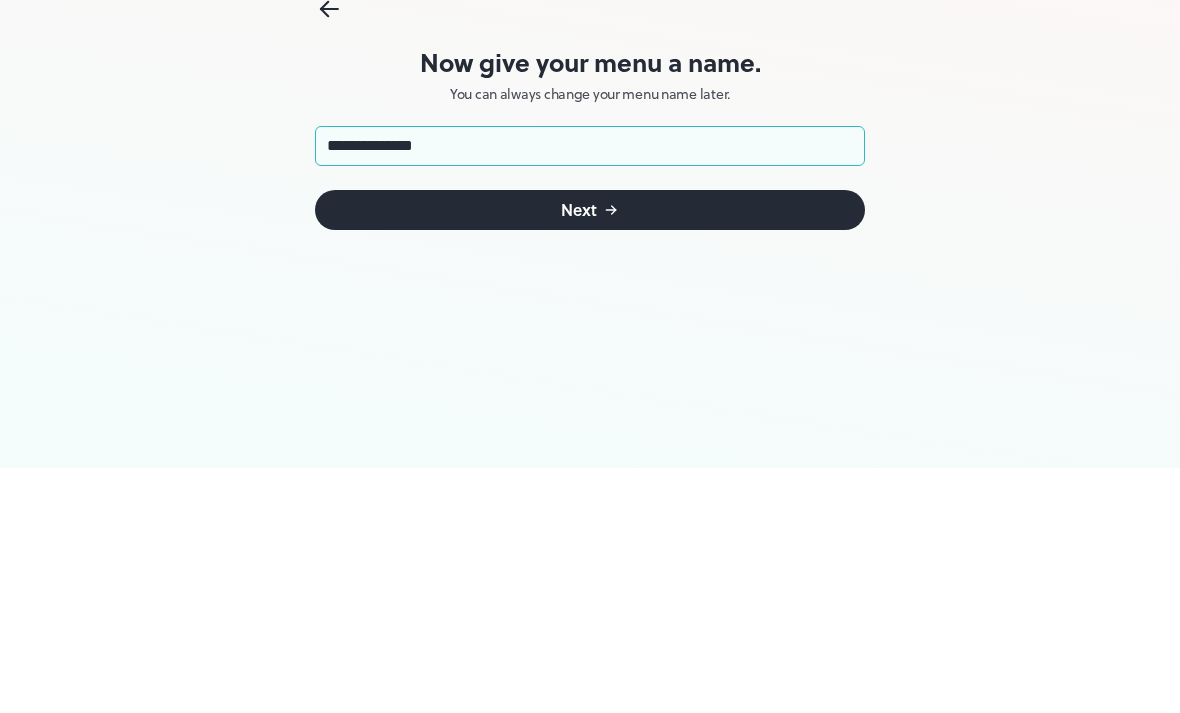 type on "**********" 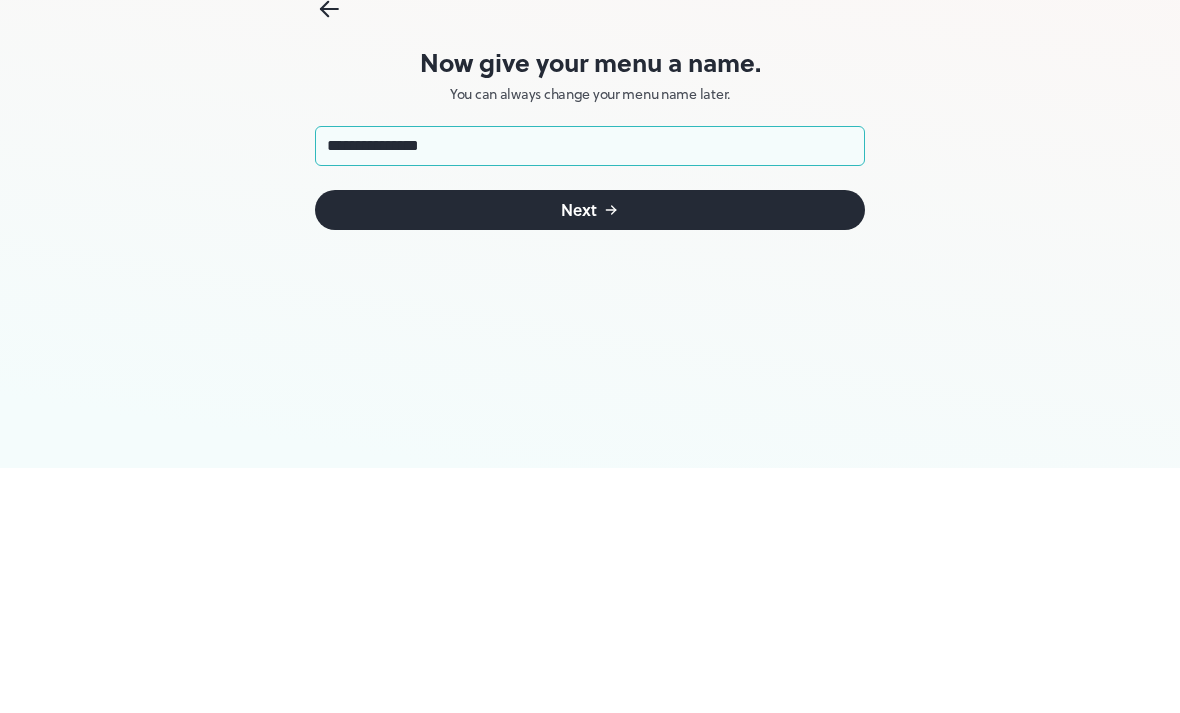 click on "Next" at bounding box center (590, 455) 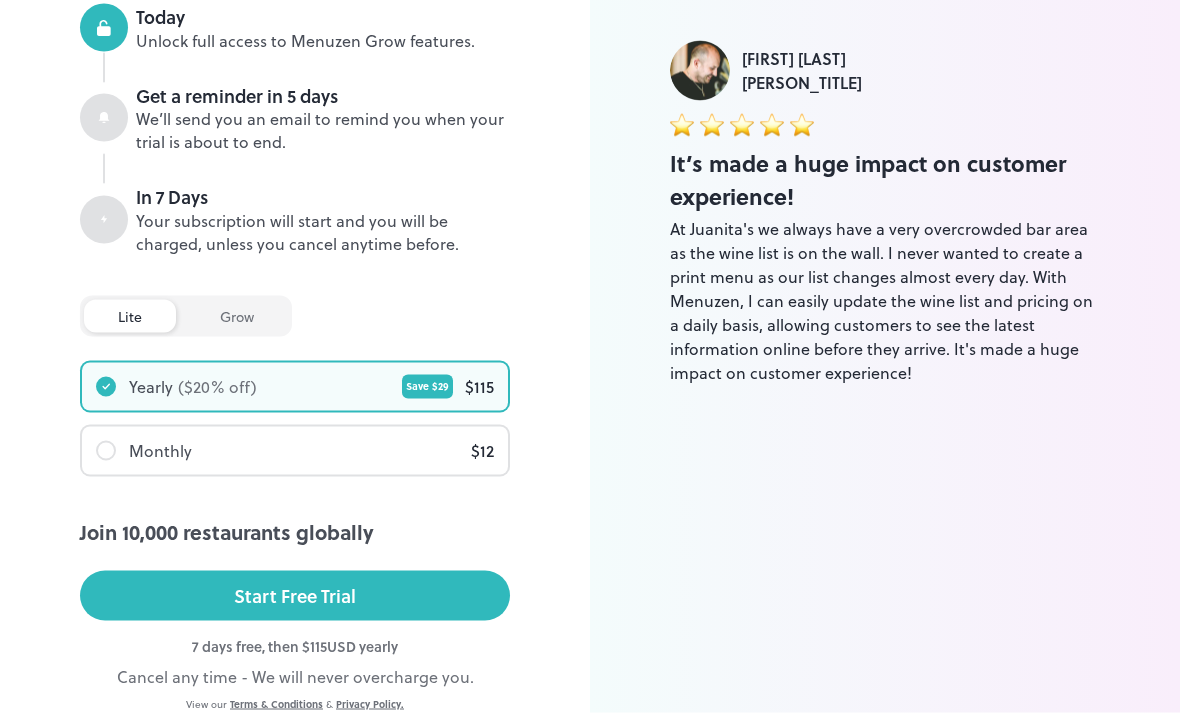 scroll, scrollTop: 374, scrollLeft: 0, axis: vertical 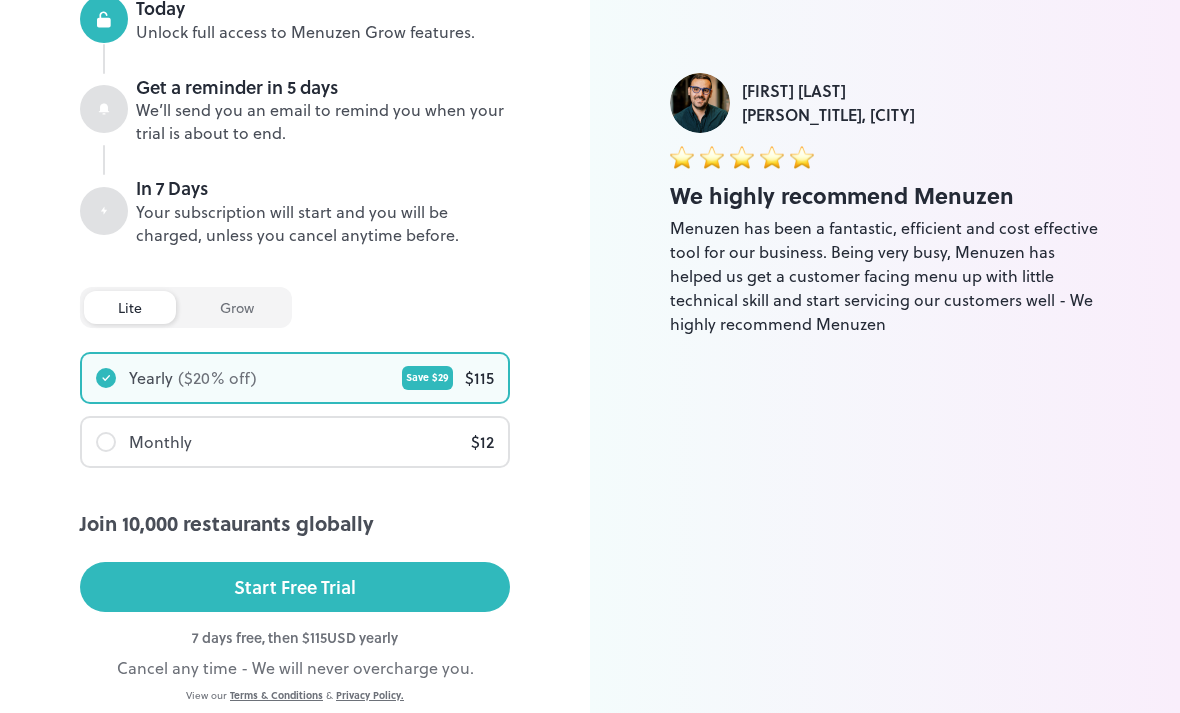 click on "lite Plan Start your free 7 day trial Try a Menuzen Grow plan and gain unlimited access free for 7 days. You can downgrade to our free plan whenever you want. With Menuzen Grow, you’ll unlock: Unlimited Assets Store unlimited items, create multiple live menus and collaborate with unlimited users. Premium Templates Choose from our selection of premium menu templates created by professional designers. Advanced Design Tools Completely customise every aspect of your menu design with our advanced design tools. Remove Menuzen Branding Remove the Menuzen overlay from your menu to make it completely your own. Custom domains coming soon. Access to Future Improvements As a Grow member you’ll have full access to new features and improvements as they’re released. Today Unlock full access to Menuzen Grow features. Get a reminder in 5 days We’ll send you an email to remind you when your trial is about to end. In 7 Days Your subscription will start and you will be charged, unless you cancel anytime before. lite" at bounding box center (295, 204) 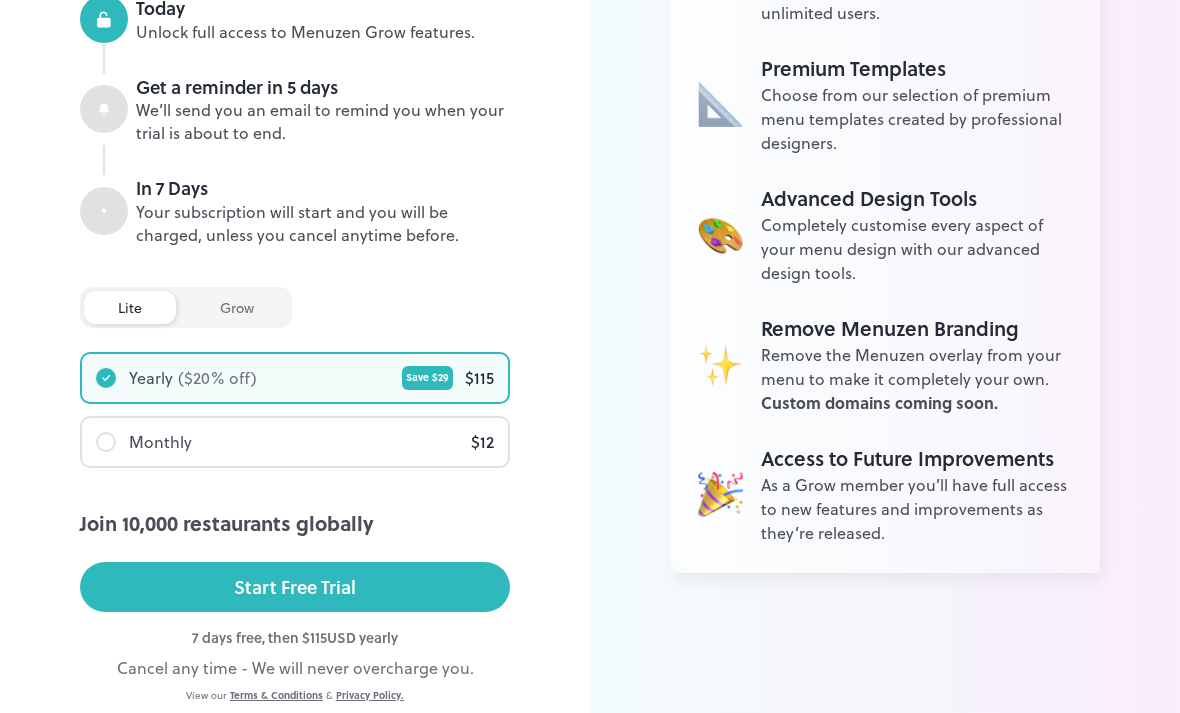 click on "grow" at bounding box center [237, 307] 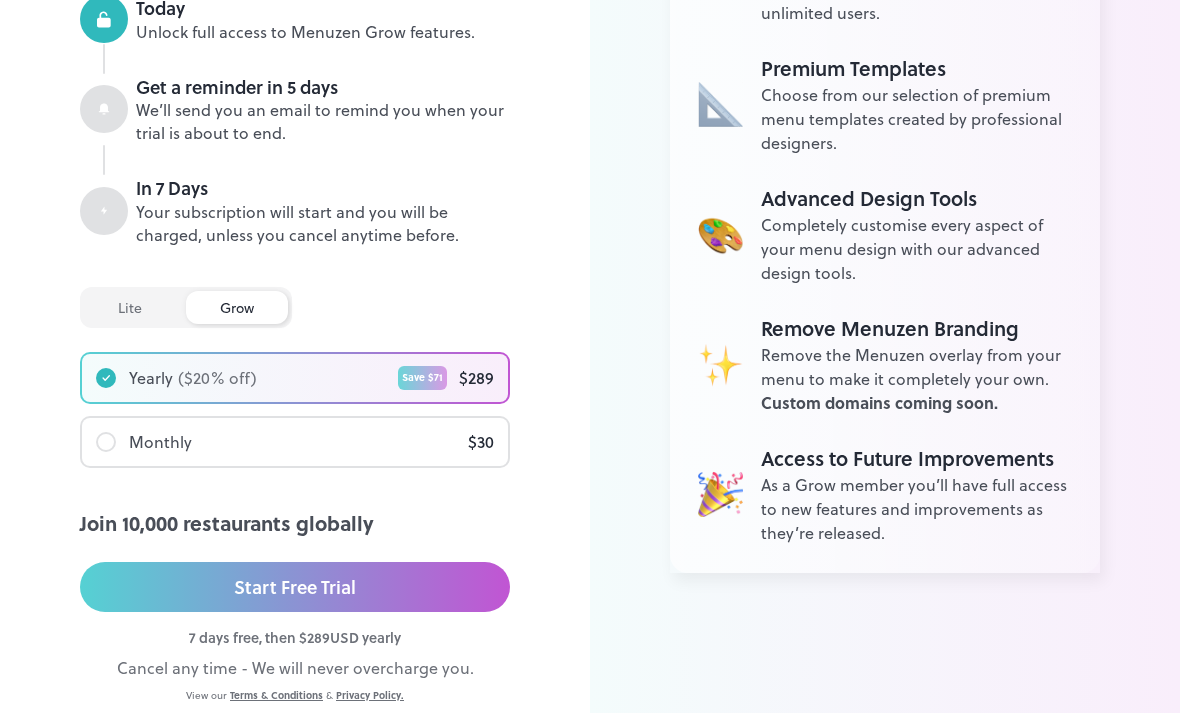 click on "lite" at bounding box center [130, 307] 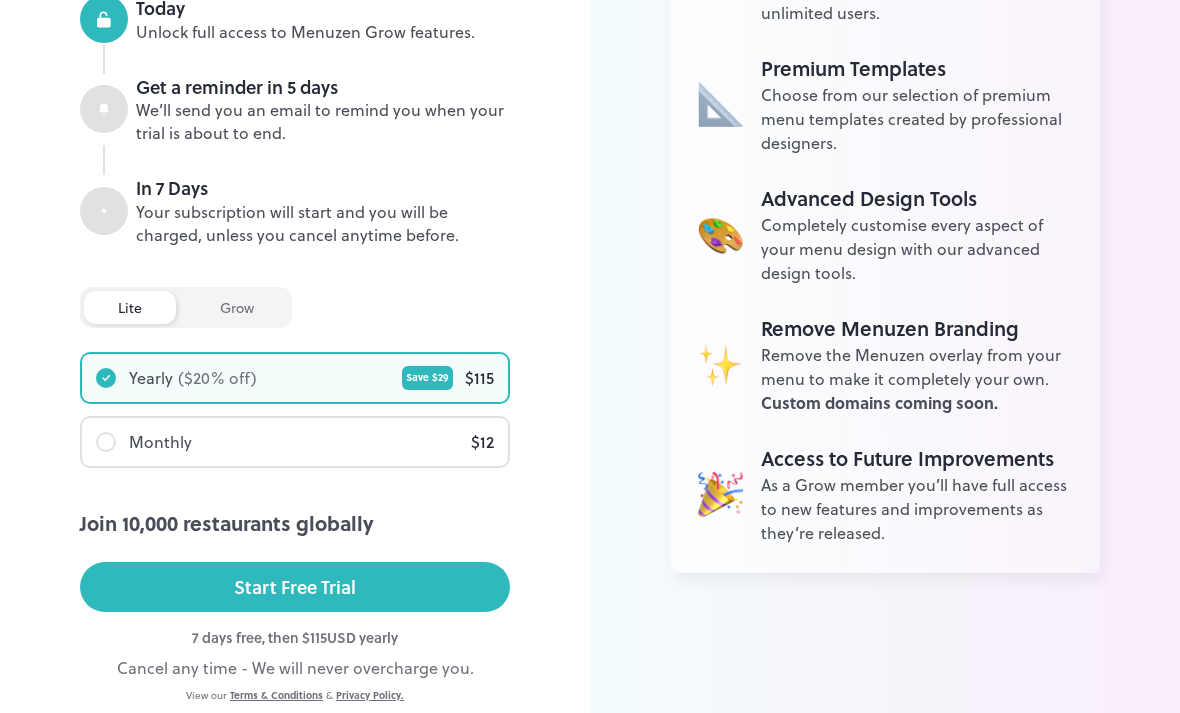 click on "Monthly $ 12" at bounding box center (295, 442) 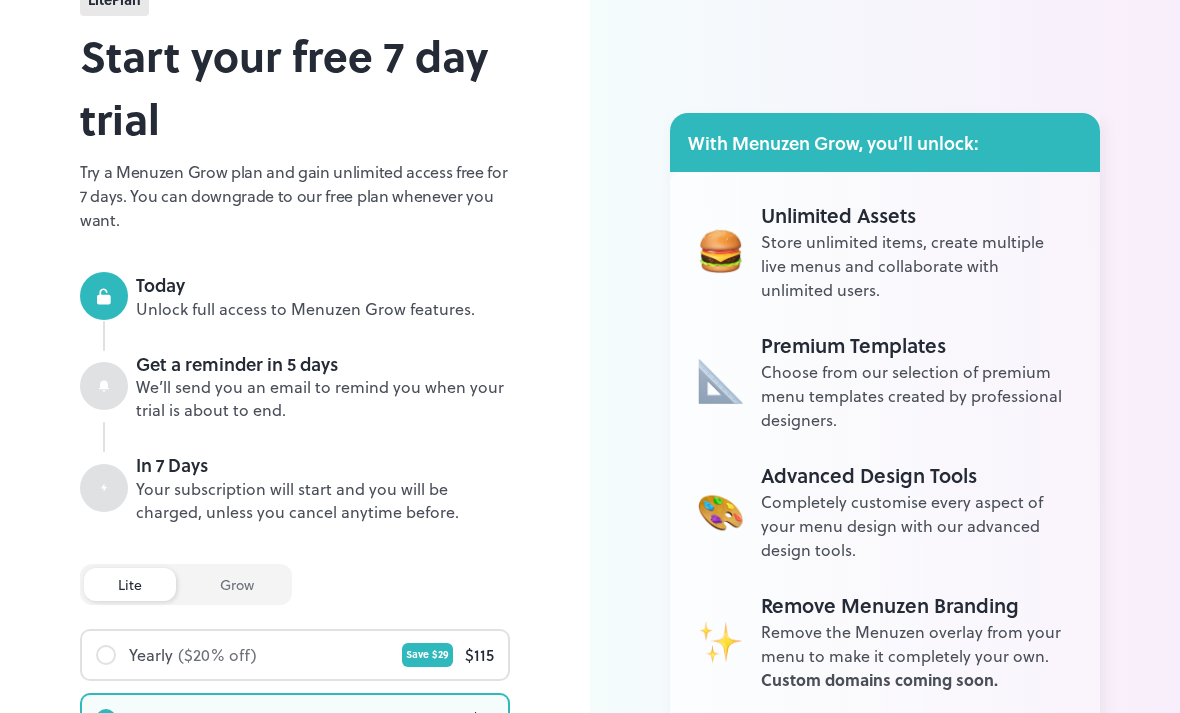 scroll, scrollTop: 0, scrollLeft: 0, axis: both 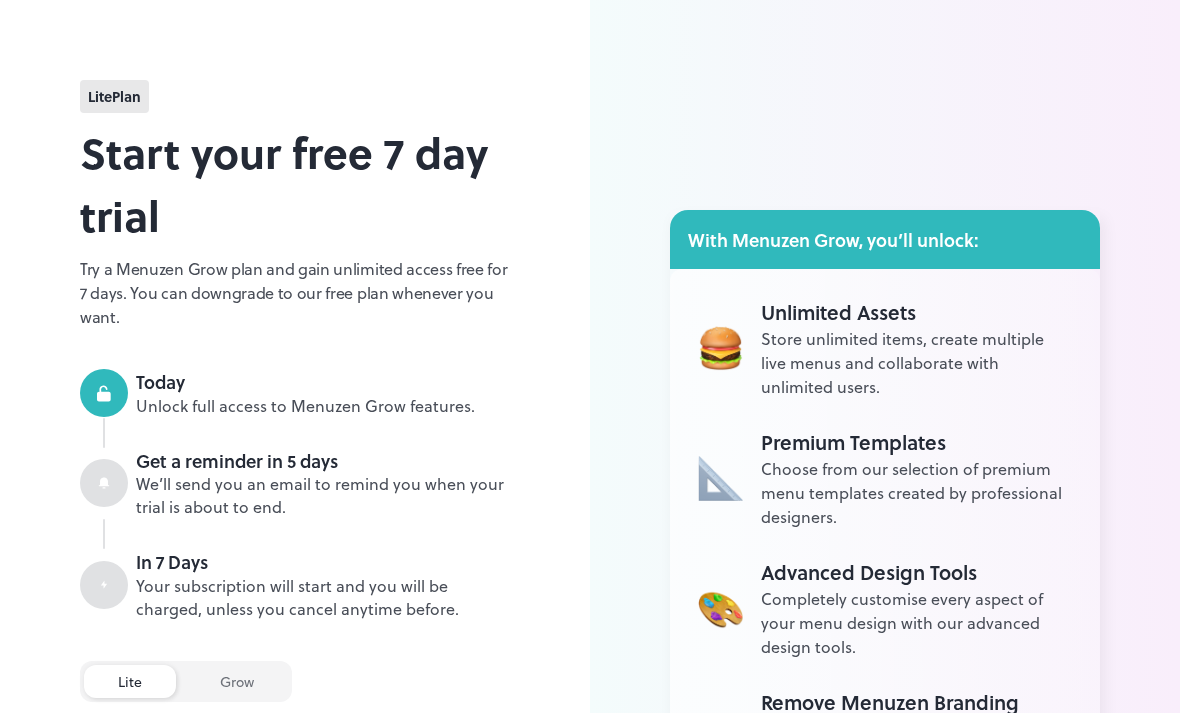 click on "lite  Plan" at bounding box center (114, 96) 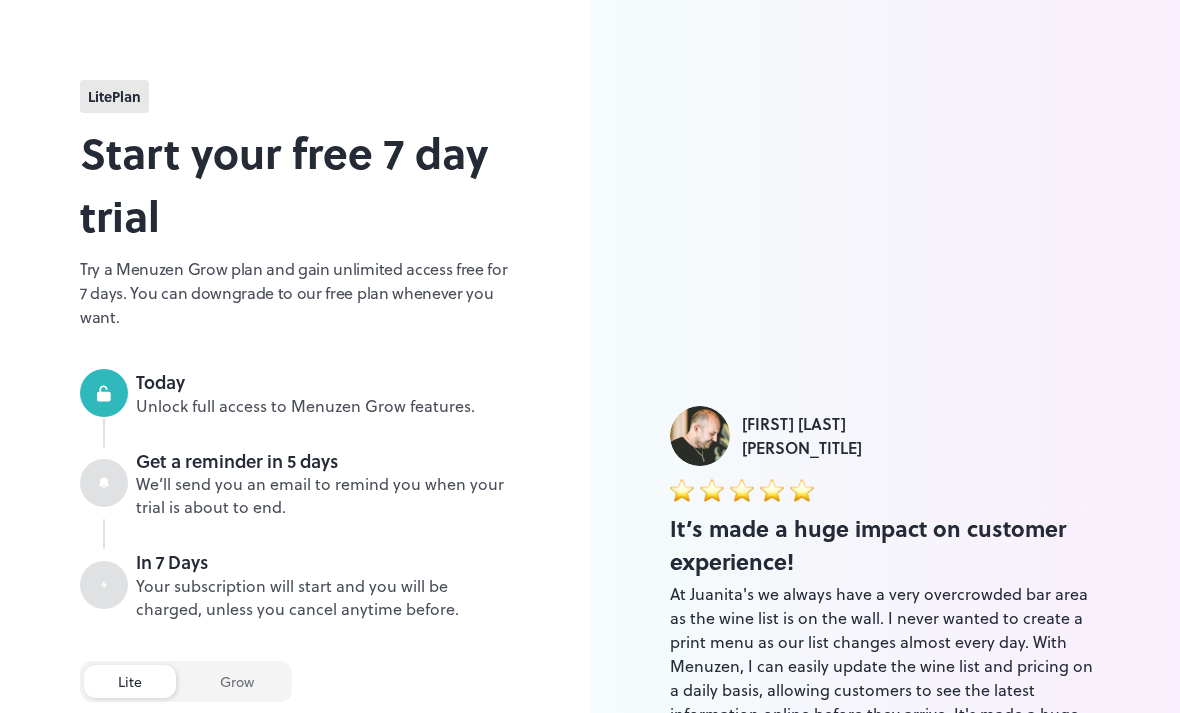 click on "Luke Foyle Juanita’s Bar Owner It’s made a huge impact on customer experience! At Juanita's we always have a very overcrowded bar area as the wine list is on the wall. I never wanted to create a print menu as our list changes almost every day. With Menuzen, I can easily update the wine list and pricing on a daily basis, allowing customers to see the latest information online before they arrive. It's made a huge impact on customer experience!" at bounding box center [885, 578] 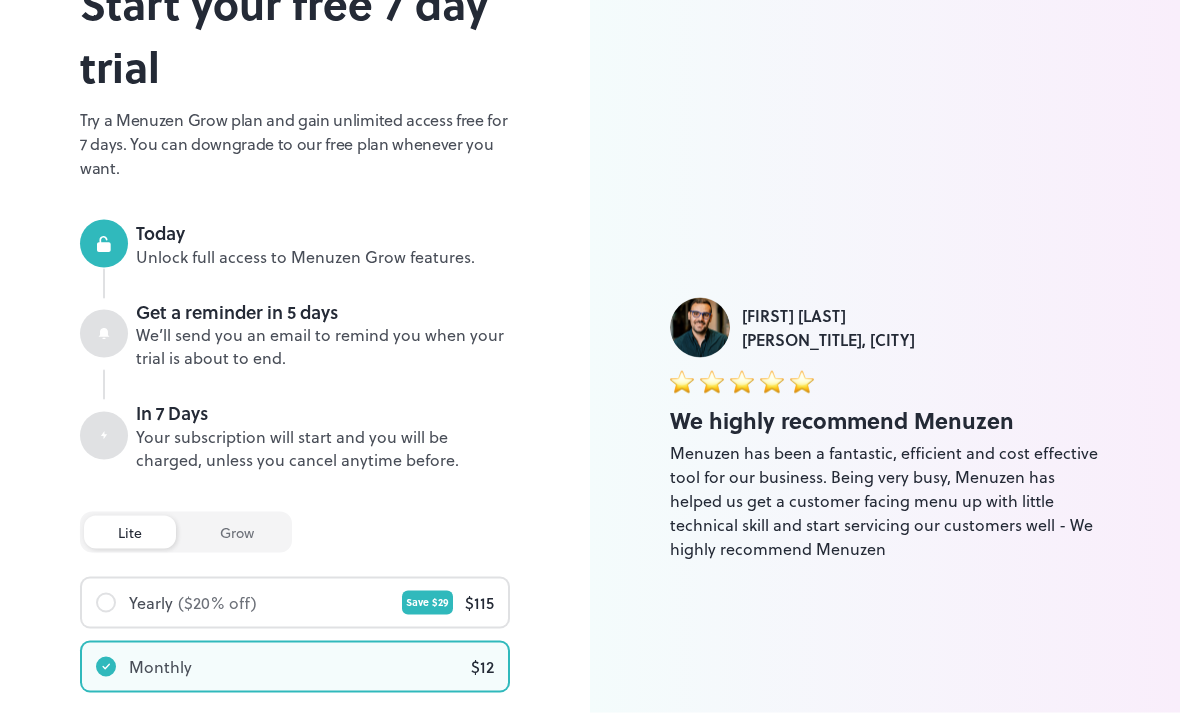 scroll, scrollTop: 70, scrollLeft: 0, axis: vertical 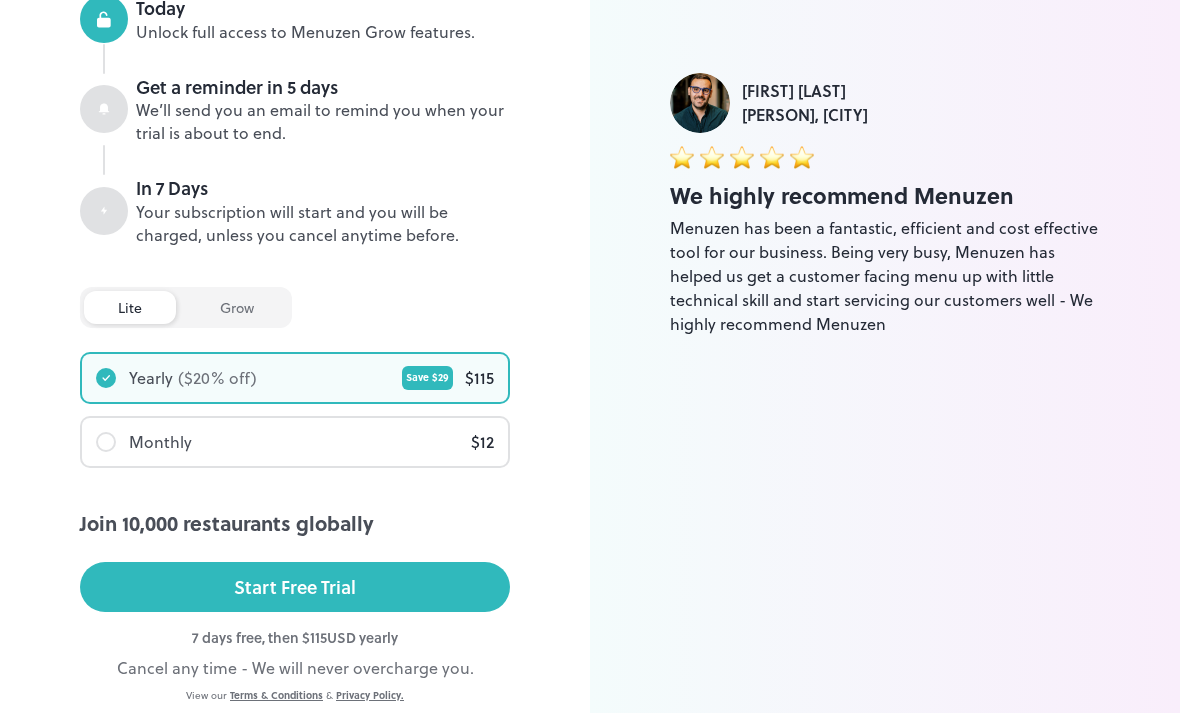 click on "Cancel any time - We will never overcharge you." at bounding box center (295, 668) 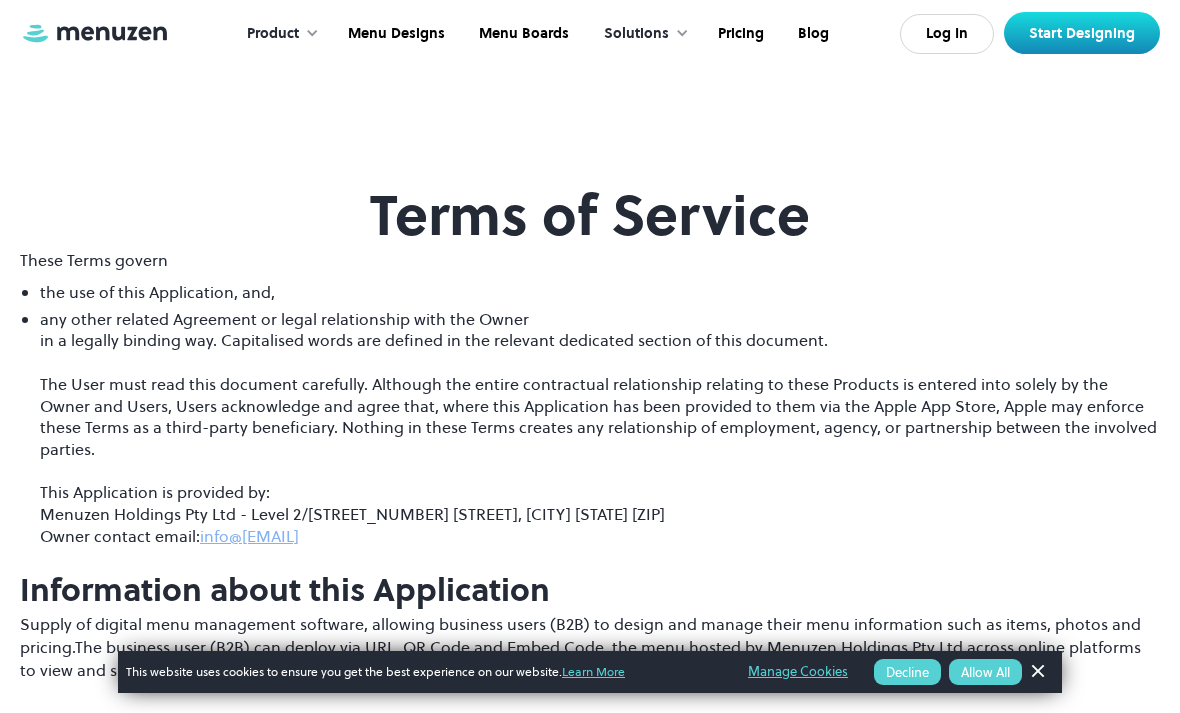 scroll, scrollTop: 0, scrollLeft: 0, axis: both 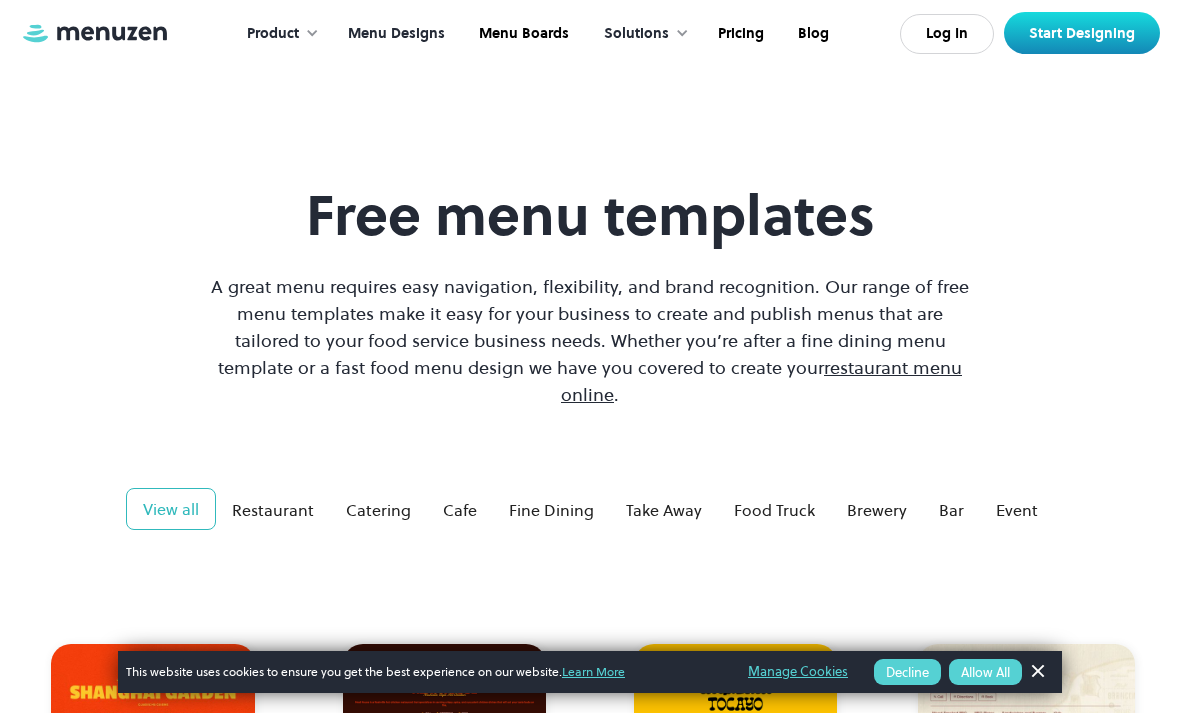 click on "Restaurant" at bounding box center (273, 510) 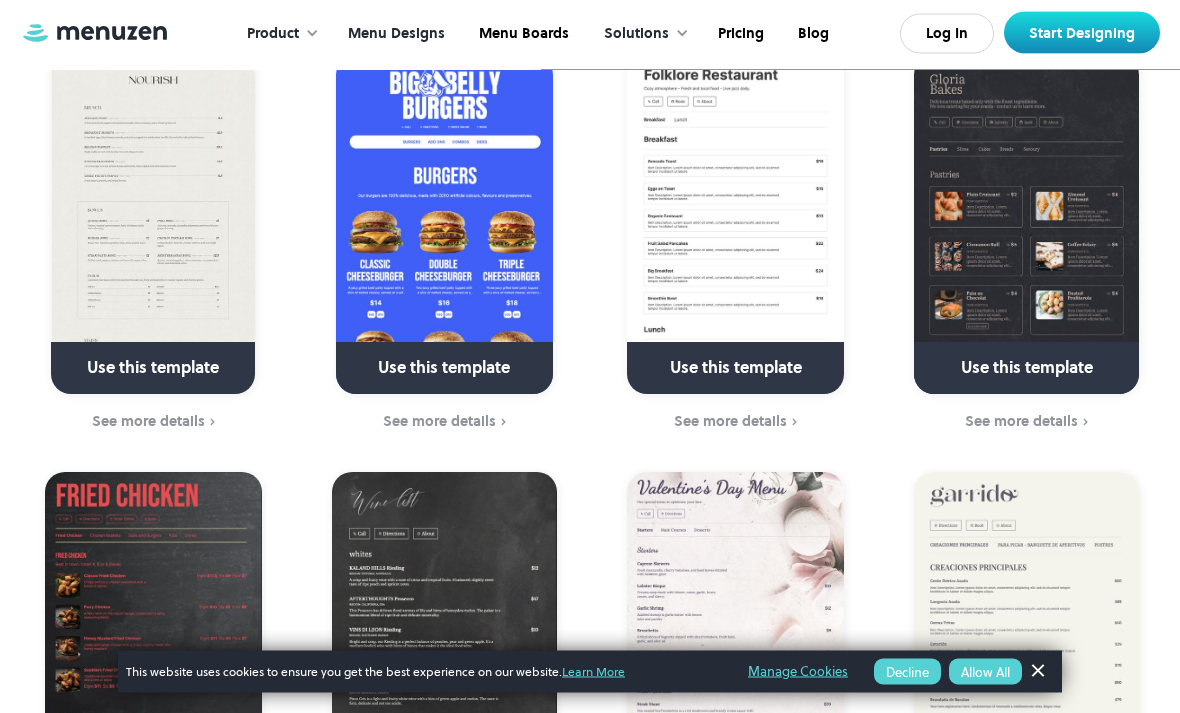 scroll, scrollTop: 1293, scrollLeft: 0, axis: vertical 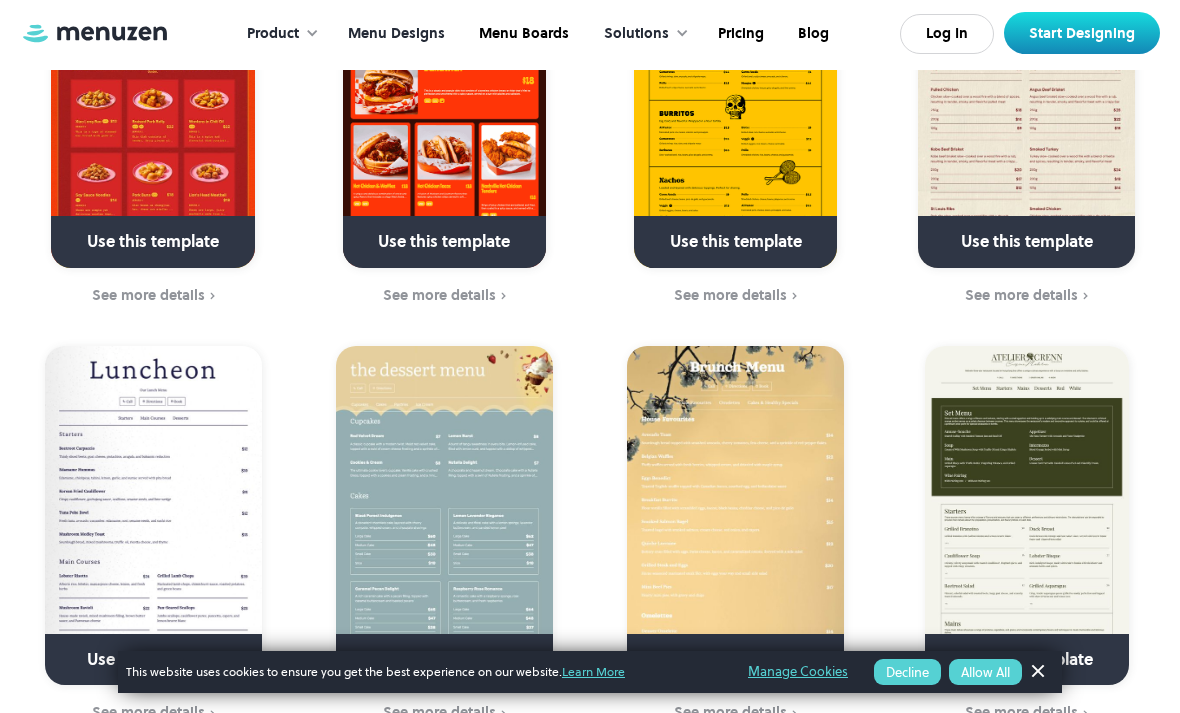 click at bounding box center [735, 515] 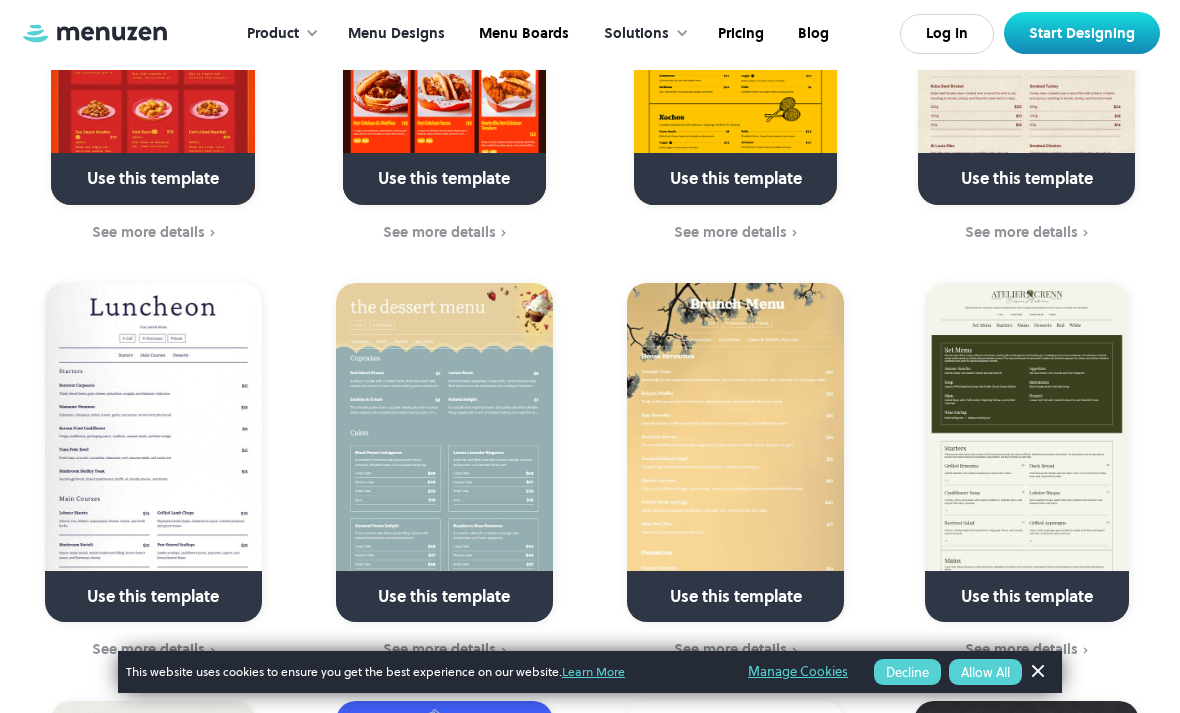 scroll, scrollTop: 779, scrollLeft: 0, axis: vertical 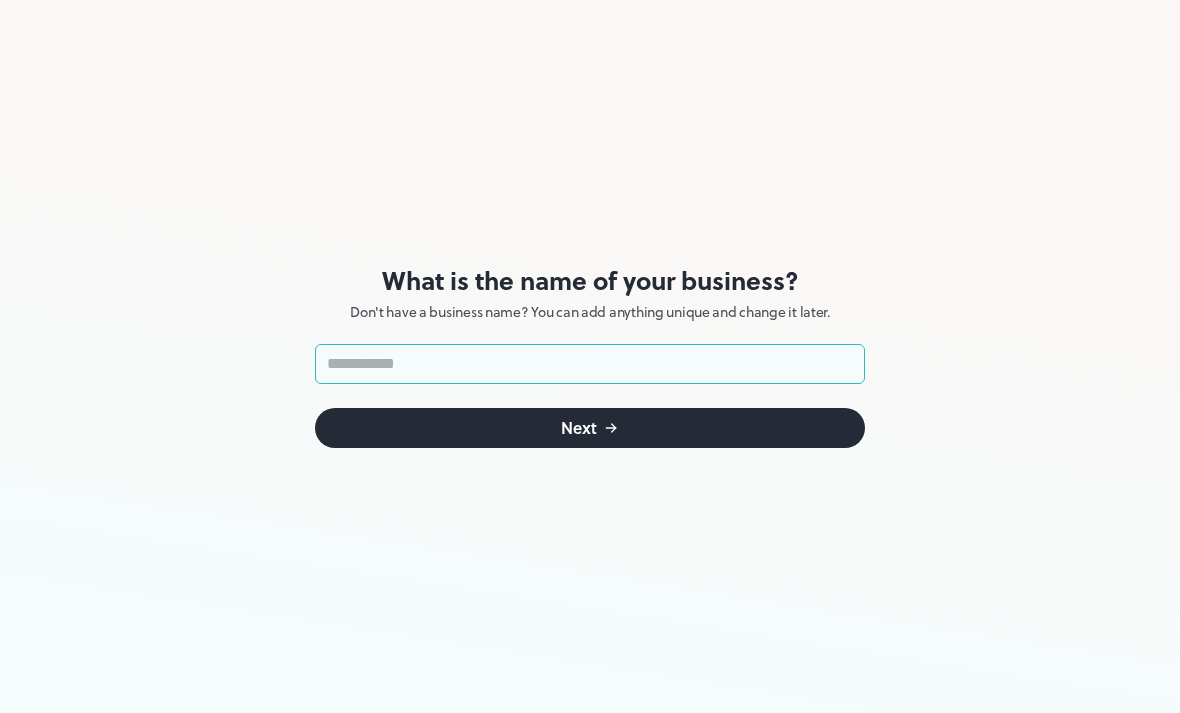 click at bounding box center [590, 364] 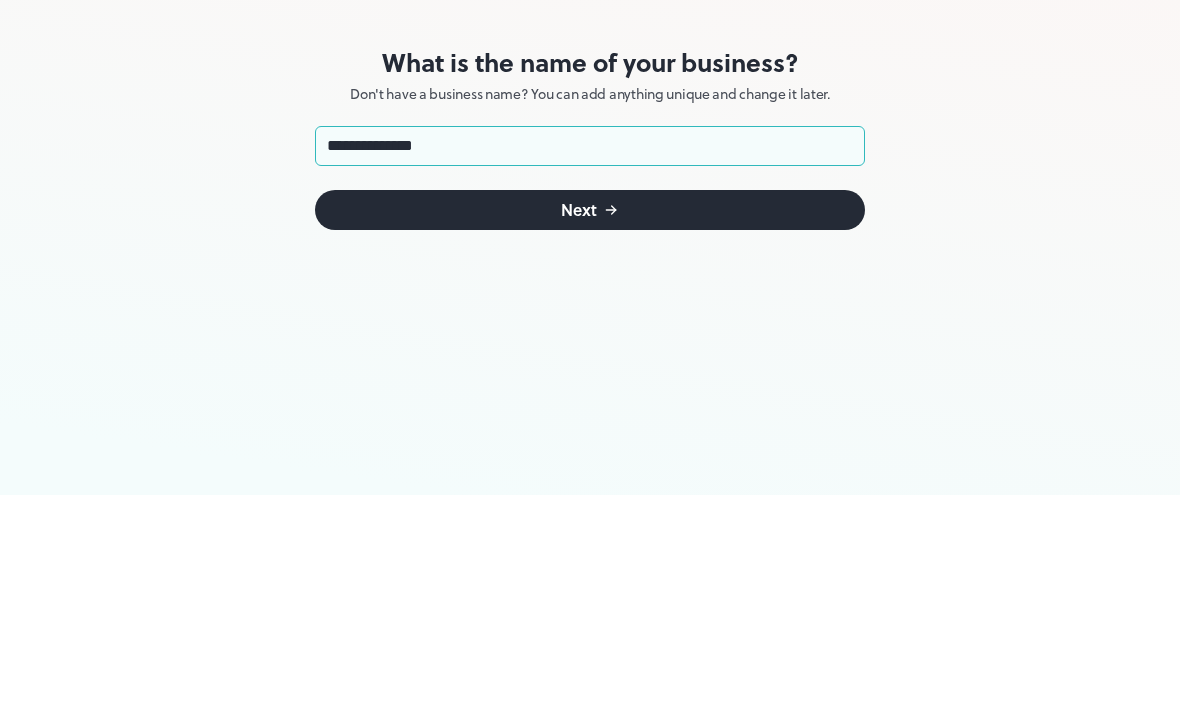 type on "**********" 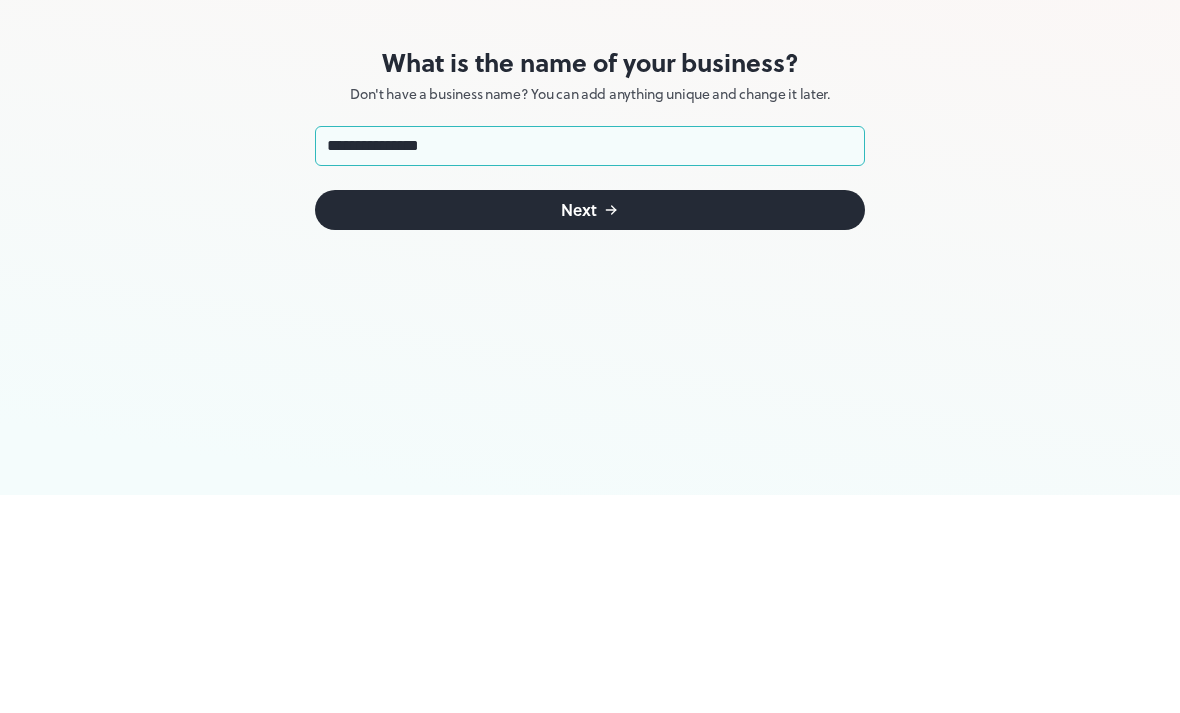 click on "Next" at bounding box center (590, 428) 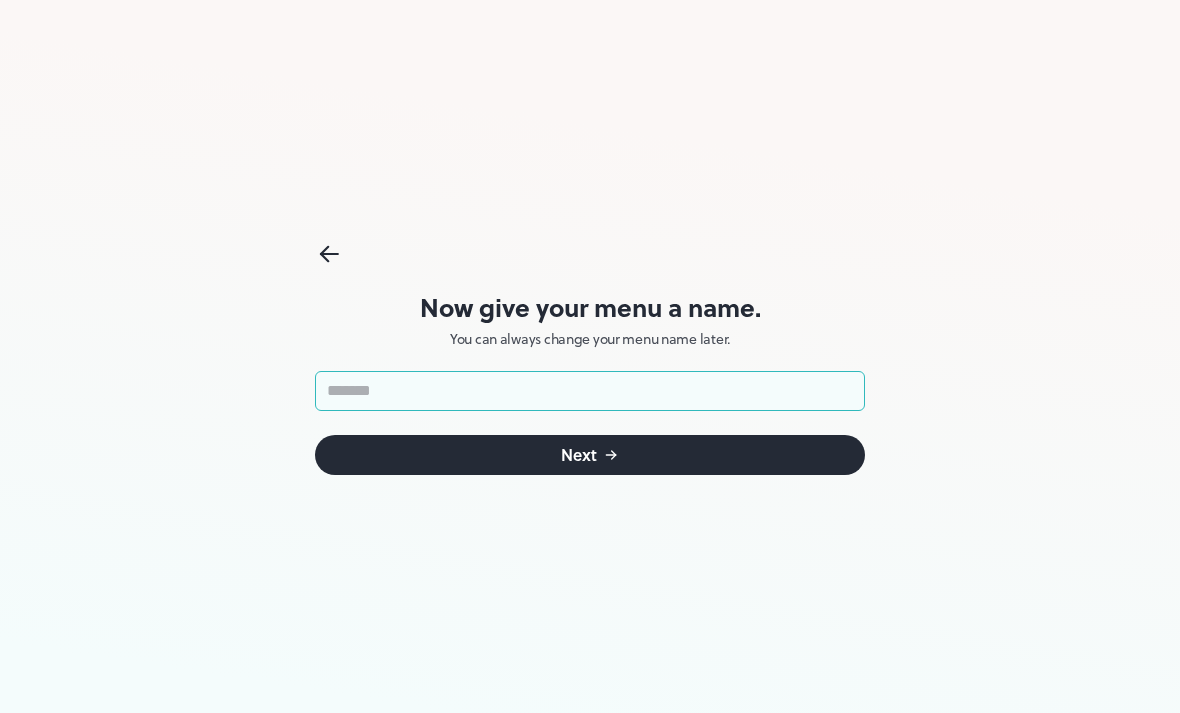 click at bounding box center [590, 391] 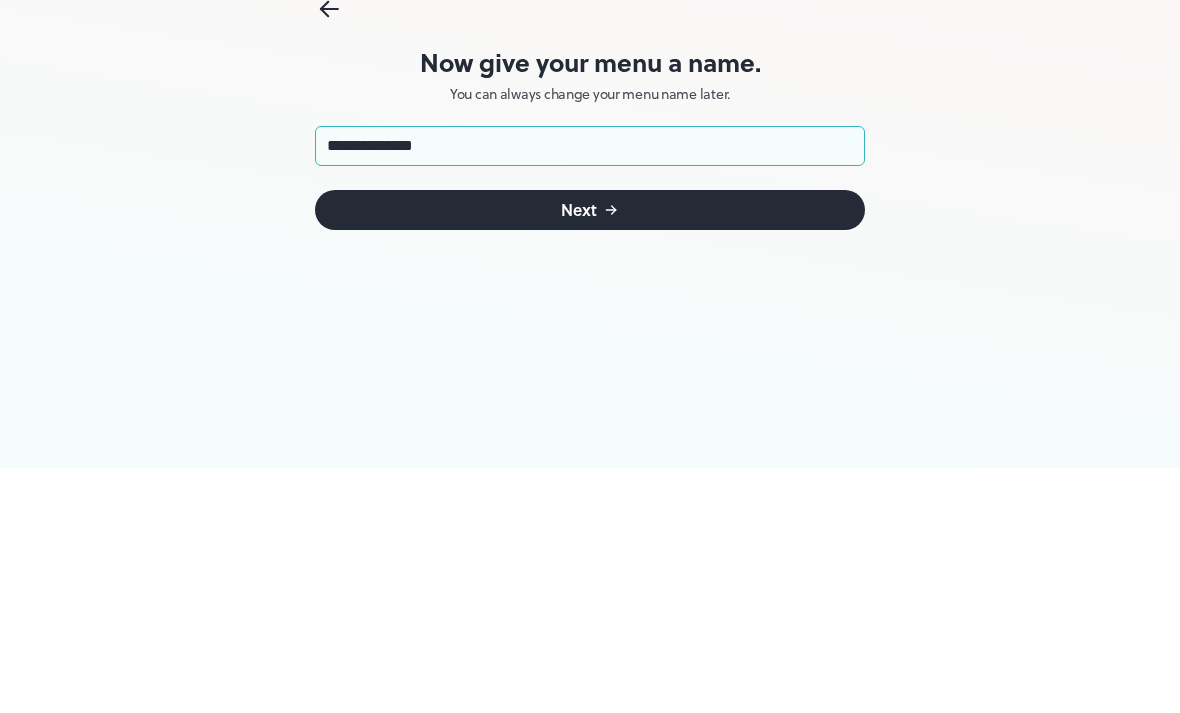 type on "**********" 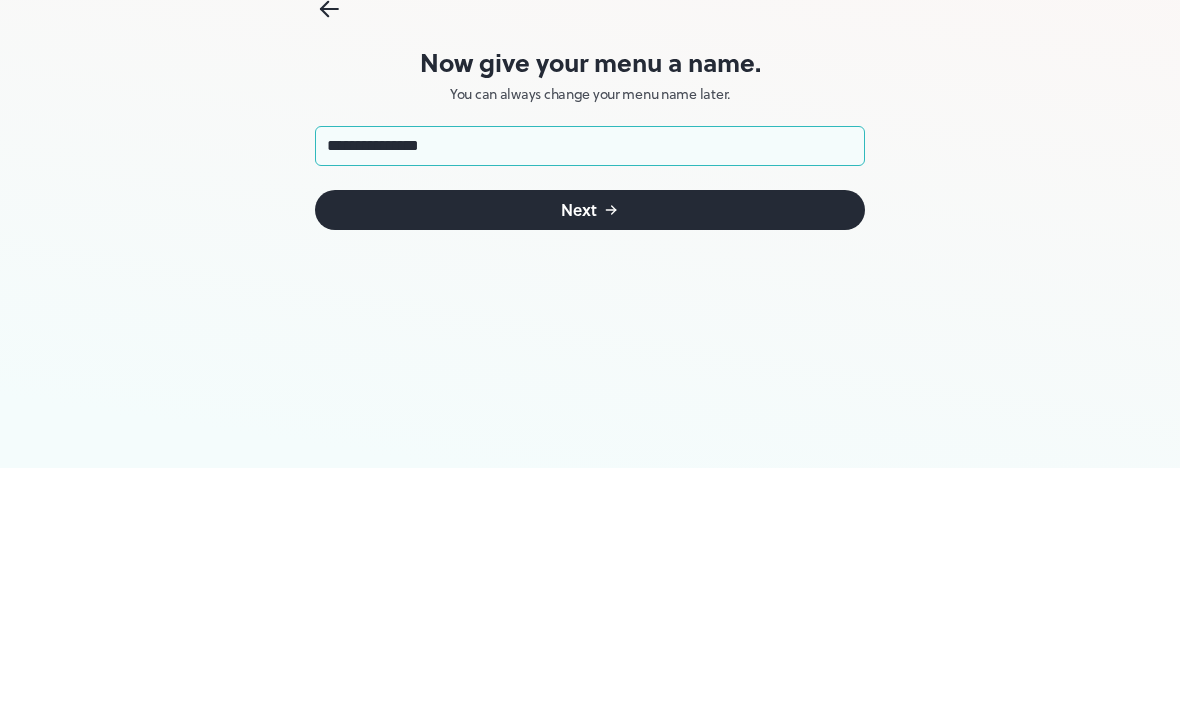 click on "Next" at bounding box center (590, 455) 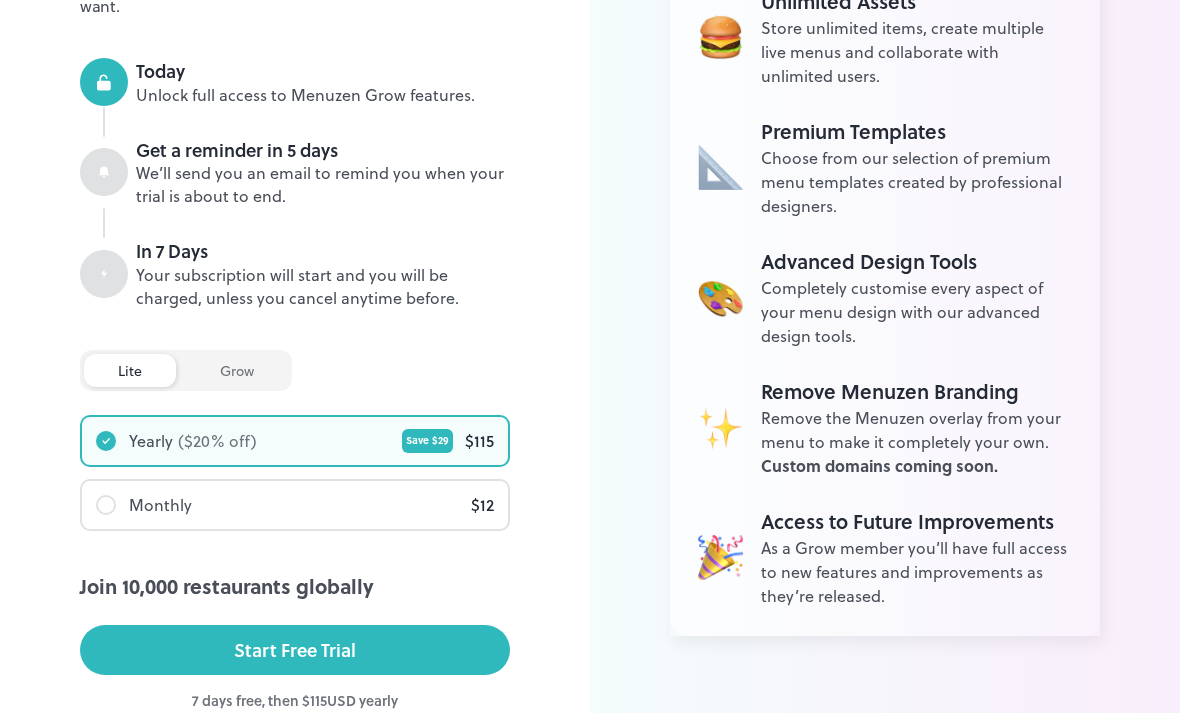 scroll, scrollTop: 374, scrollLeft: 0, axis: vertical 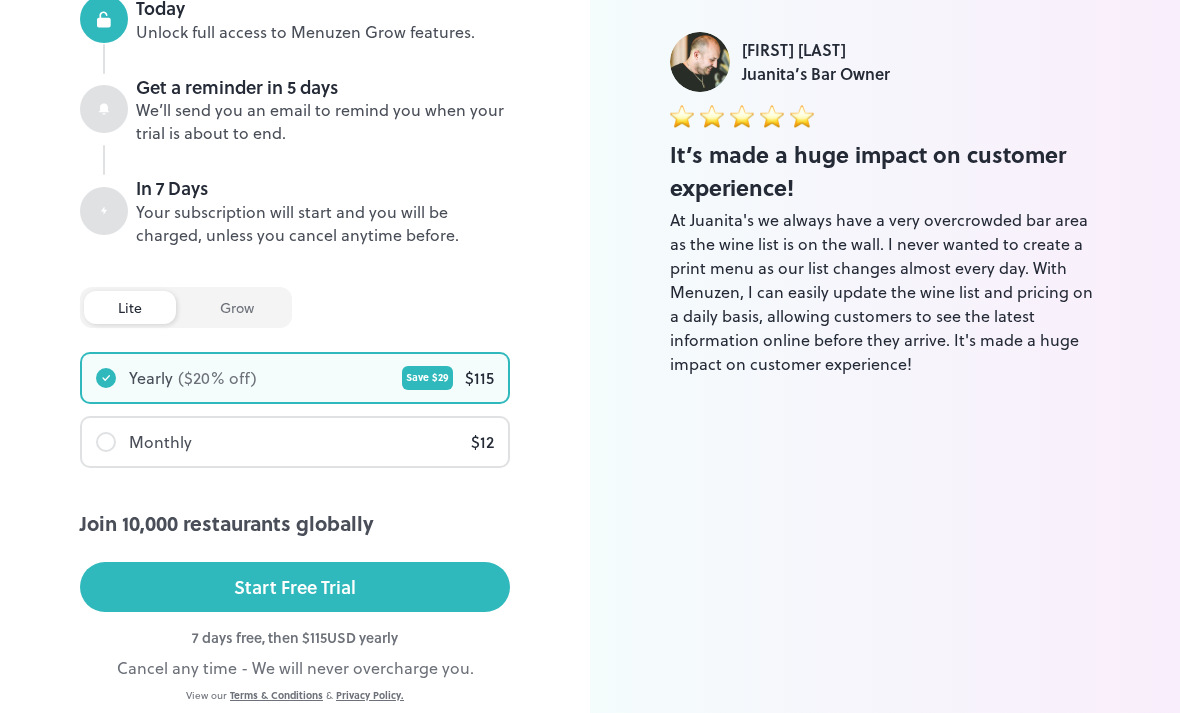 click on "At [BUSINESS_NAME] we always have a very overcrowded bar area as the wine list is on the wall. I never wanted to create a print menu as our list changes almost every day. With Menuzen, I can easily update the wine list and pricing on a daily basis, allowing customers to see the latest information online before they arrive. It's made a huge impact on customer experience!" at bounding box center (885, 292) 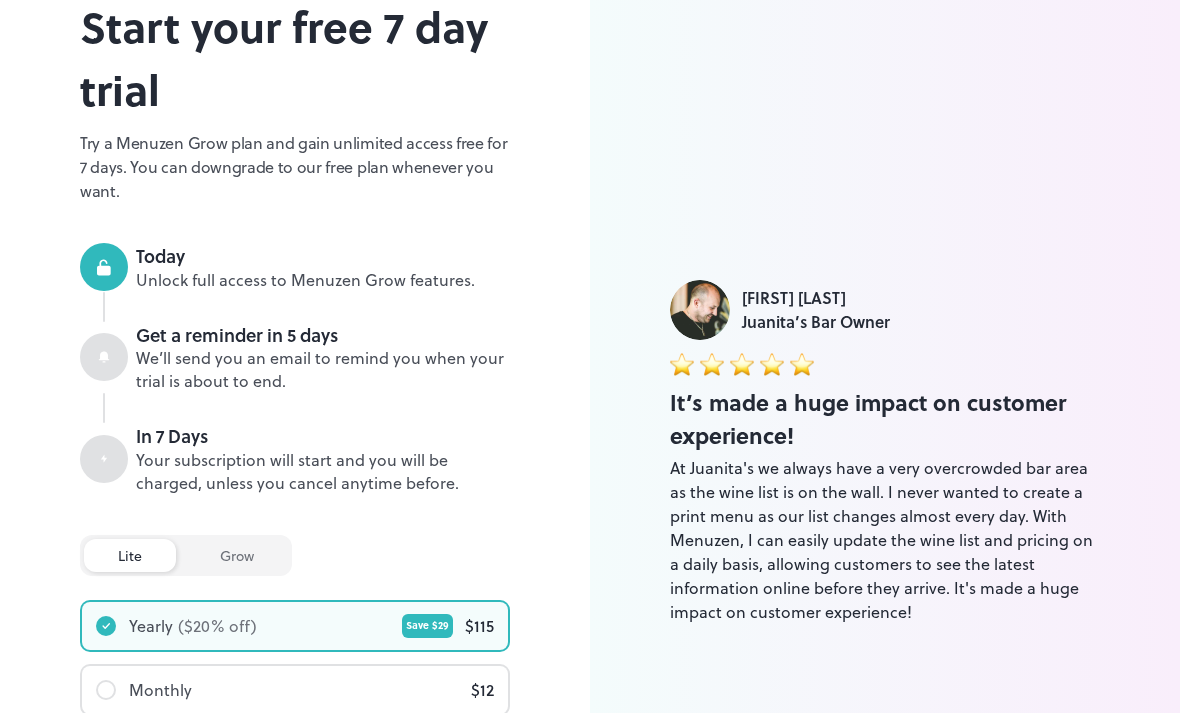 scroll, scrollTop: 0, scrollLeft: 0, axis: both 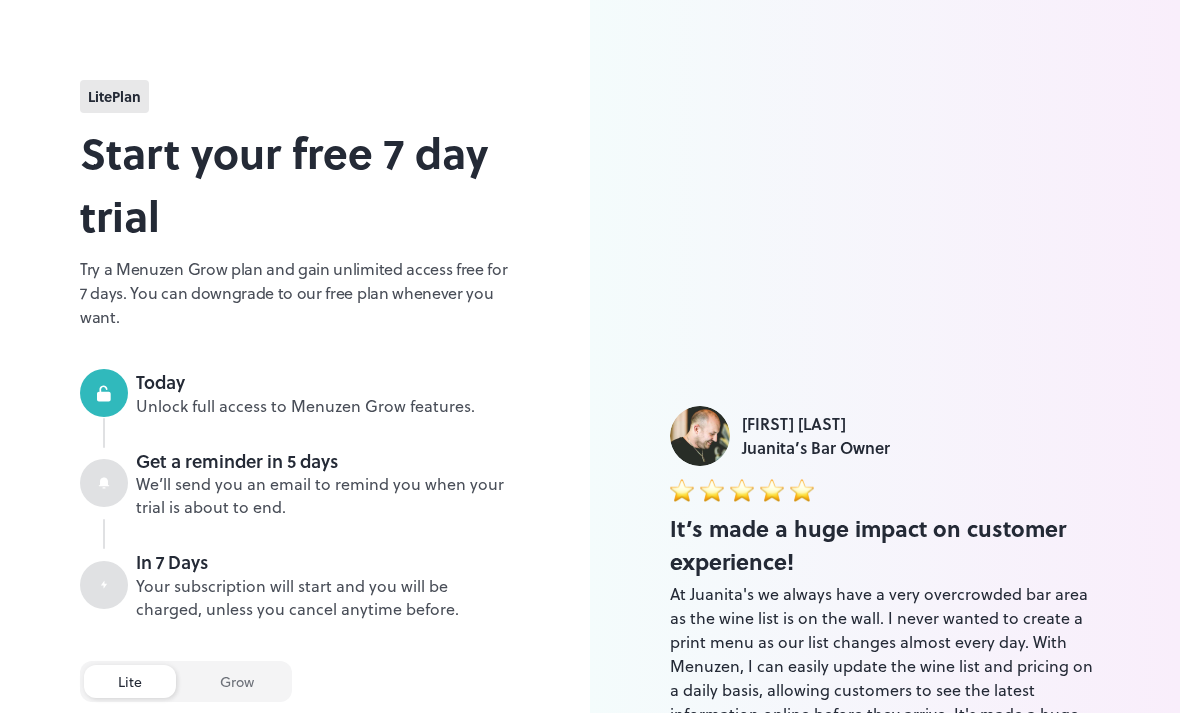 click on "Luke Foyle Juanita’s Bar Owner It’s made a huge impact on customer experience! At Juanita's we always have a very overcrowded bar area as the wine list is on the wall. I never wanted to create a print menu as our list changes almost every day. With Menuzen, I can easily update the wine list and pricing on a daily basis, allowing customers to see the latest information online before they arrive. It's made a huge impact on customer experience!" at bounding box center (885, 578) 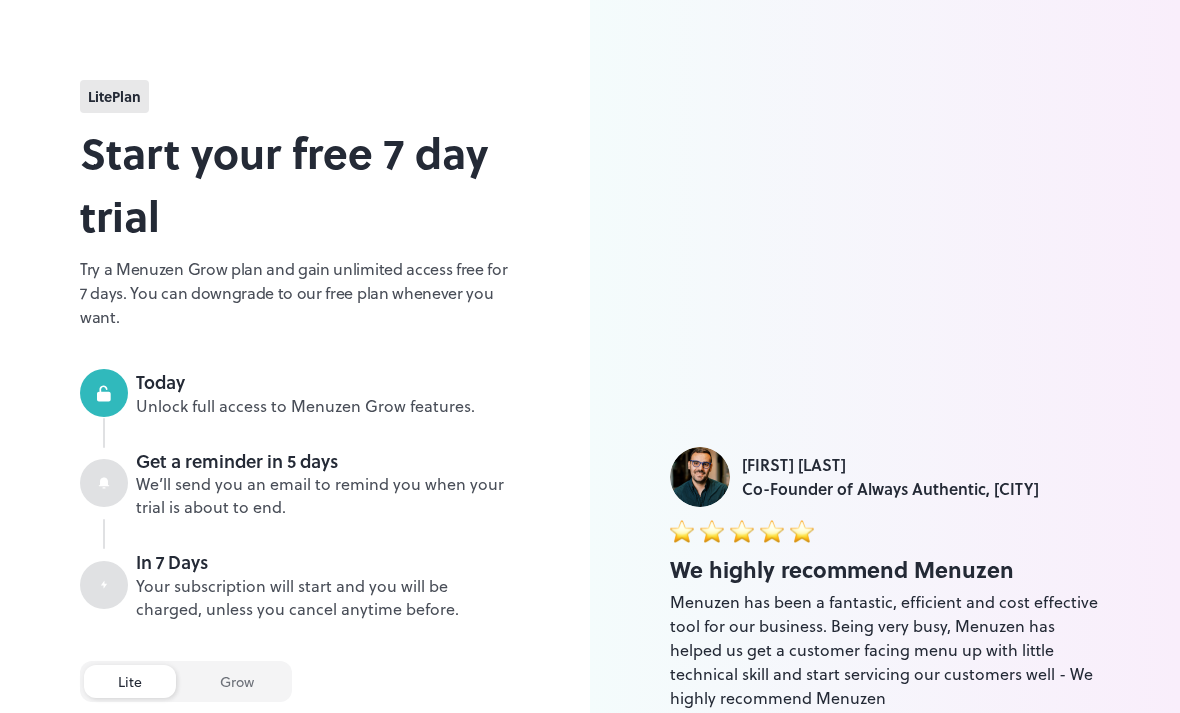 click on "Luke Foyle Juanita’s Bar Owner It’s made a huge impact on customer experience! At Juanita's we always have a very overcrowded bar area as the wine list is on the wall. I never wanted to create a print menu as our list changes almost every day. With Menuzen, I can easily update the wine list and pricing on a daily basis, allowing customers to see the latest information online before they arrive. It's made a huge impact on customer experience! Jade Hajj Co-Founder of Always Authentic, Sydney We highly recommend Menuzen Menuzen has been a fantastic, efficient and cost effective tool for our business. Being very busy, Menuzen has helped us get a customer facing menu up with little technical skill and start servicing our customers well - We highly recommend Menuzen" at bounding box center [885, 578] 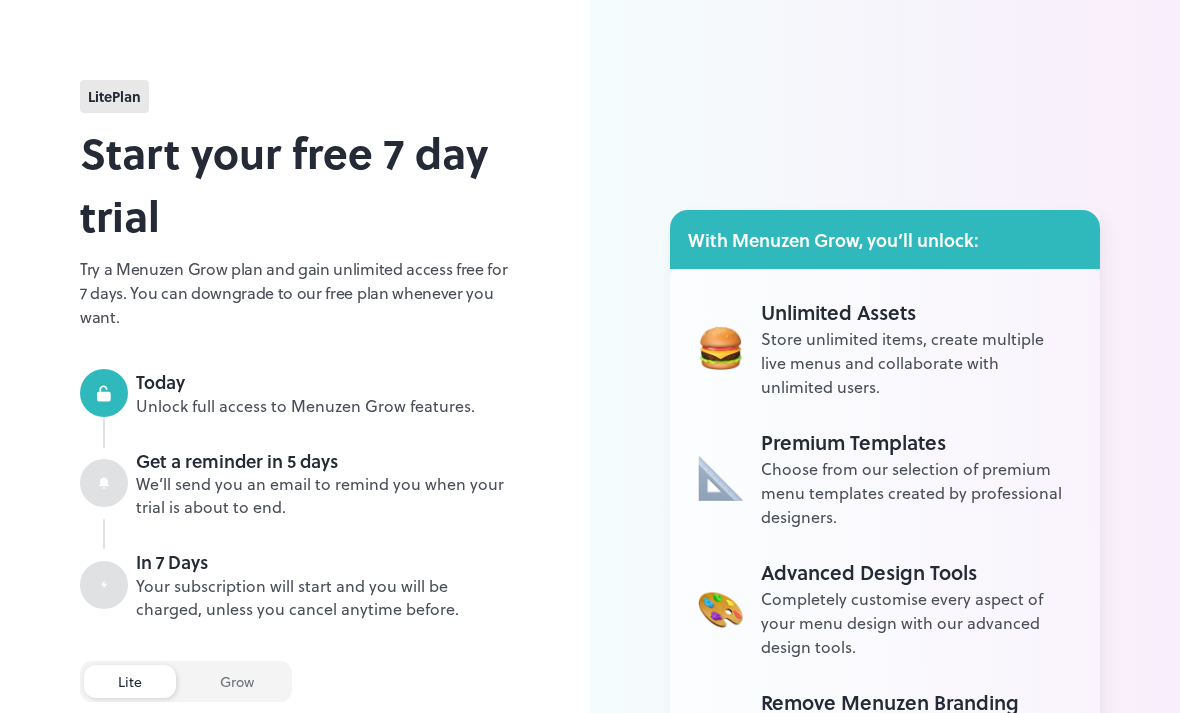 click on "Unlimited Assets" at bounding box center [916, 312] 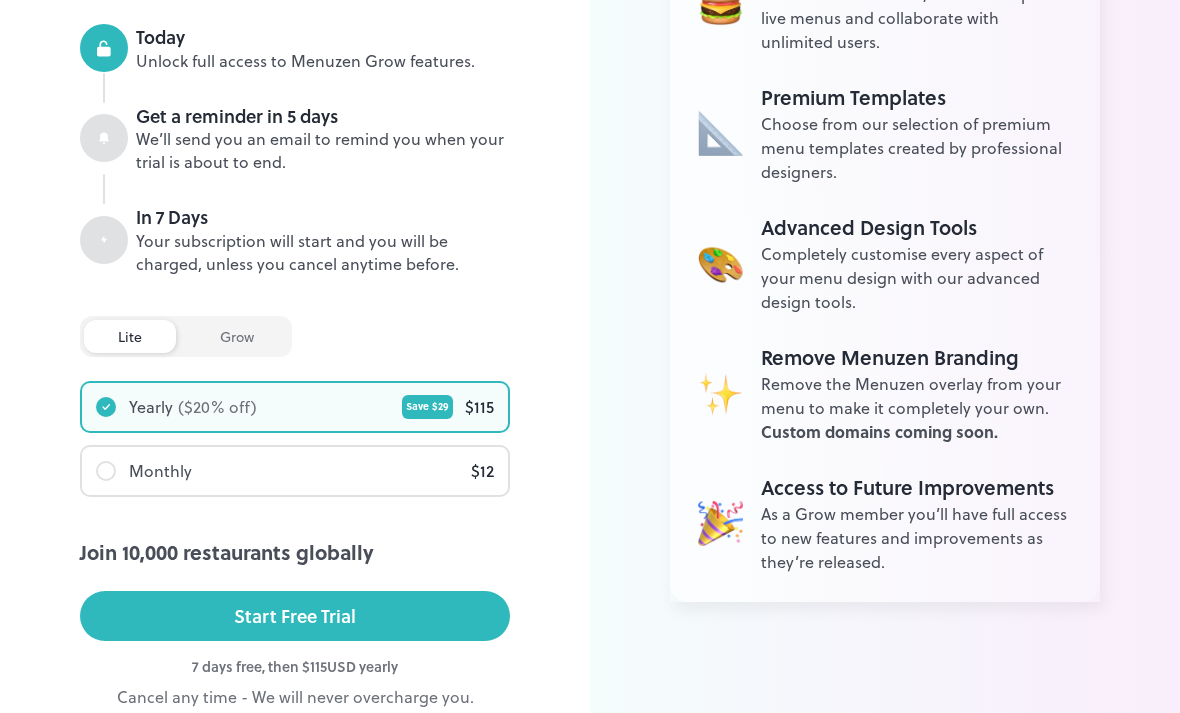 scroll, scrollTop: 374, scrollLeft: 0, axis: vertical 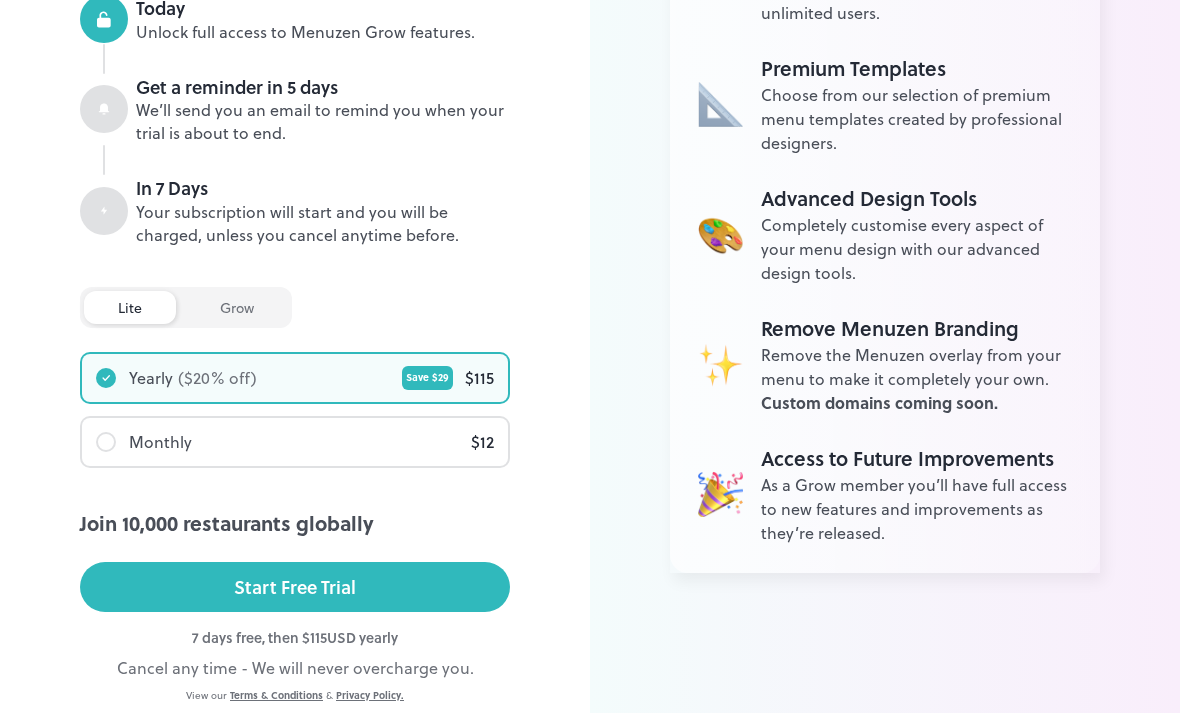 click on "lite  Plan Start your free 7 day trial Try a Menuzen Grow plan and gain unlimited access free for 7 days. You can downgrade to our free plan whenever you want. With Menuzen Grow, you’ll unlock: Unlimited Assets Store unlimited items, create multiple live menus and collaborate with unlimited users. Premium Templates Choose from our selection of premium menu templates created by professional designers. Advanced Design Tools Completely customise every aspect of your menu design with our advanced design tools. Remove Menuzen Branding Remove the Menuzen overlay from your menu to make it completely your own.   Custom domains coming soon. Access to Future Improvements As a Grow member you’ll have full access to new features and improvements as they’re released. Today Unlock full access to Menuzen Grow features. Get a reminder in 5 days We’ll send you an email to remind you when your trial is about to end. In 7 Days Your subscription will start and you will be charged, unless you cancel anytime before. lite" at bounding box center [295, 204] 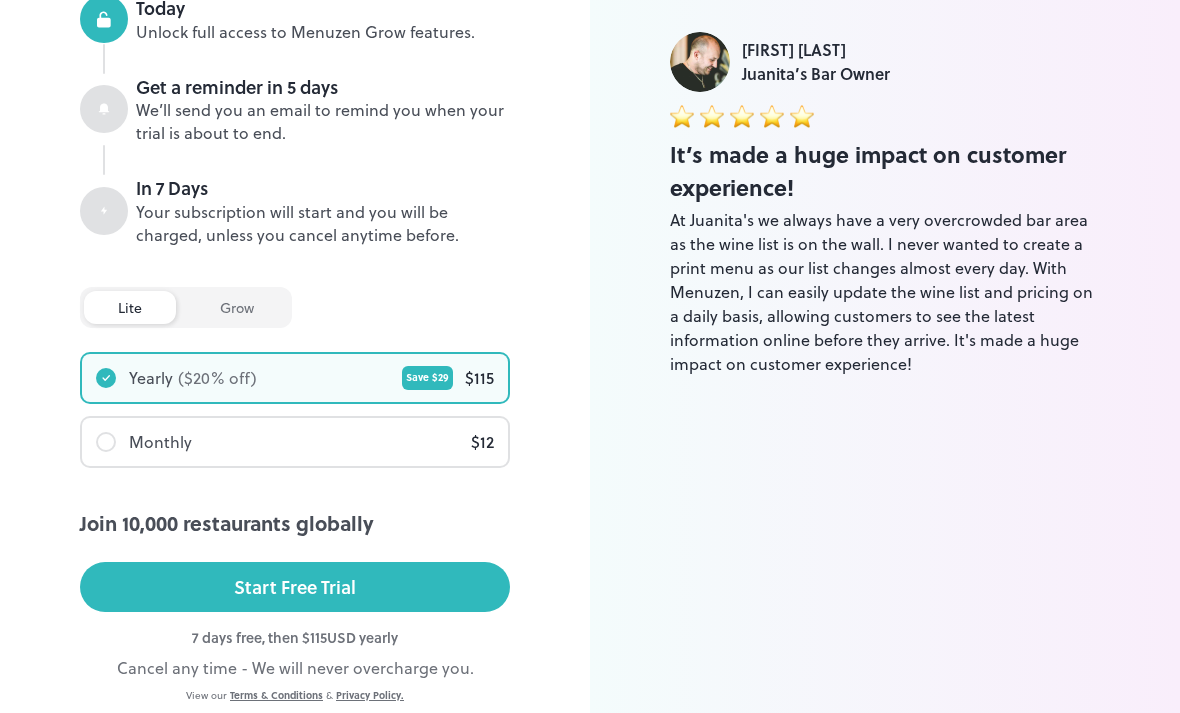 click on "Privacy Policy." at bounding box center [370, 695] 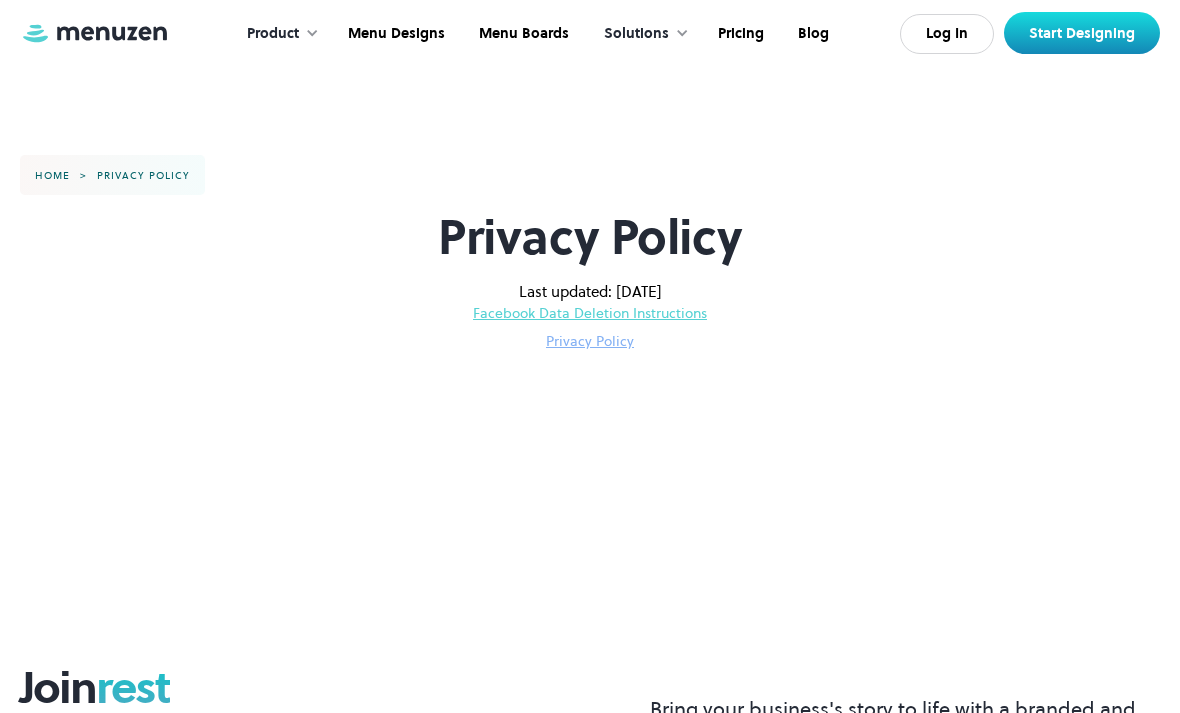 scroll, scrollTop: 0, scrollLeft: 0, axis: both 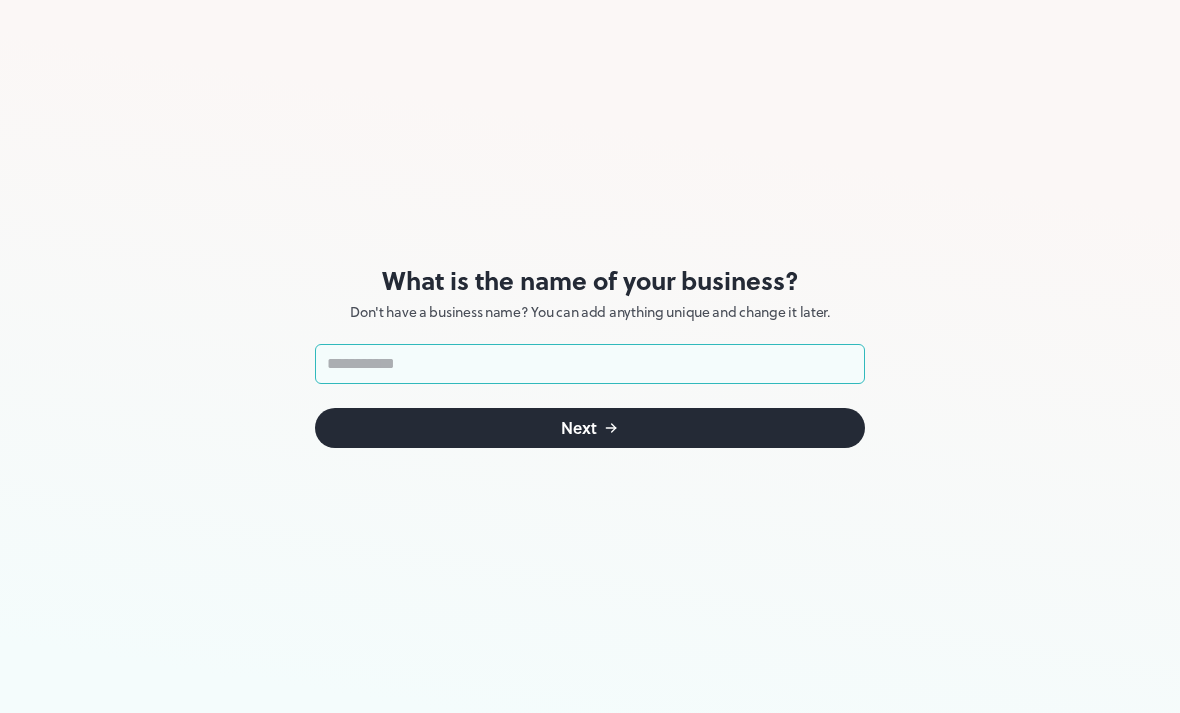 click on "What is the name of your business? Don't have a business name? You can add anything unique and change it later. ​ Next" at bounding box center [590, 356] 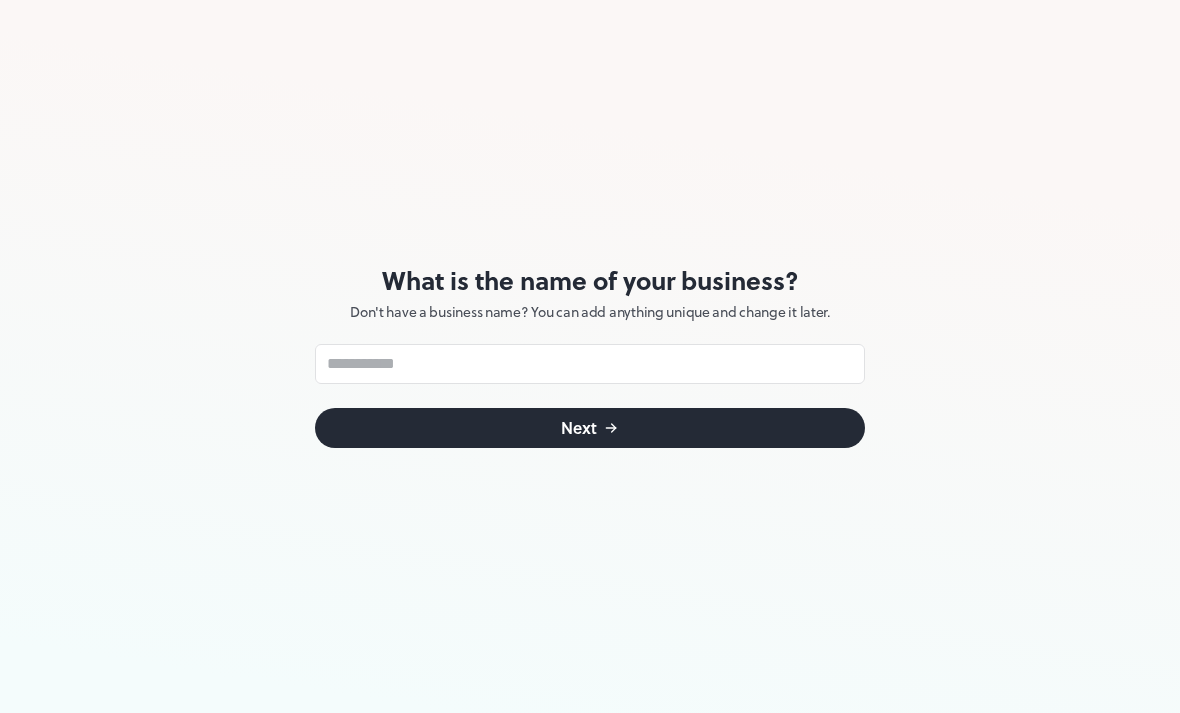 click at bounding box center (590, 364) 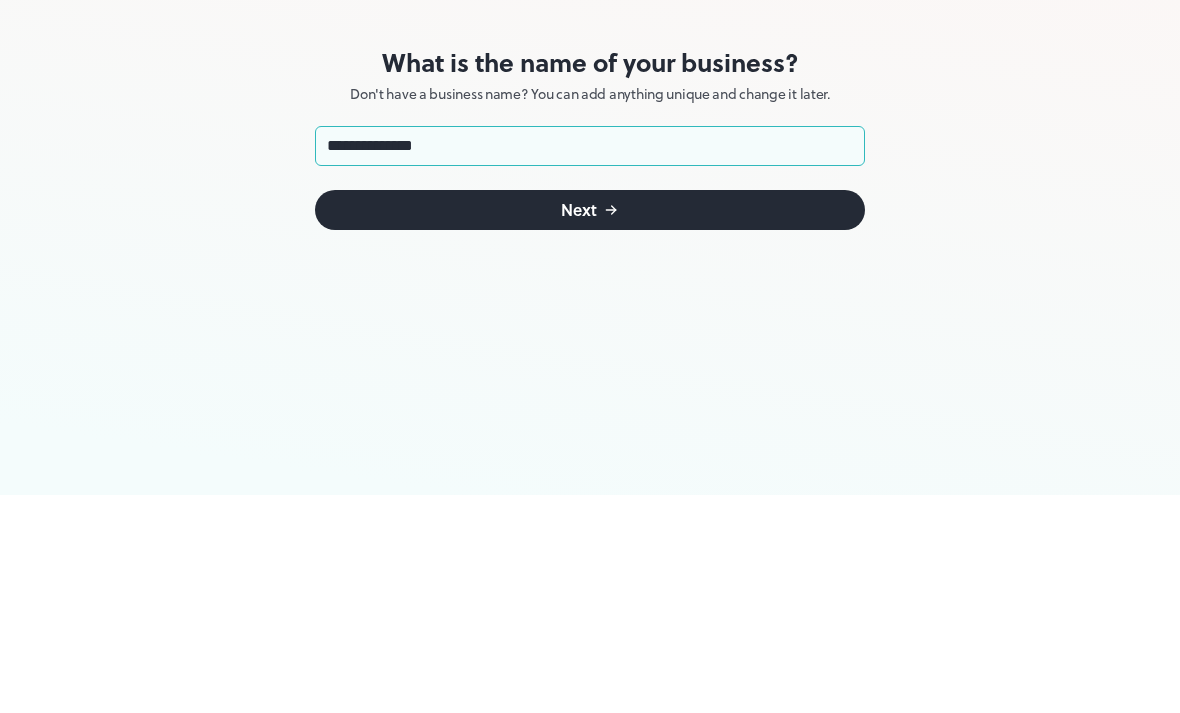 type on "**********" 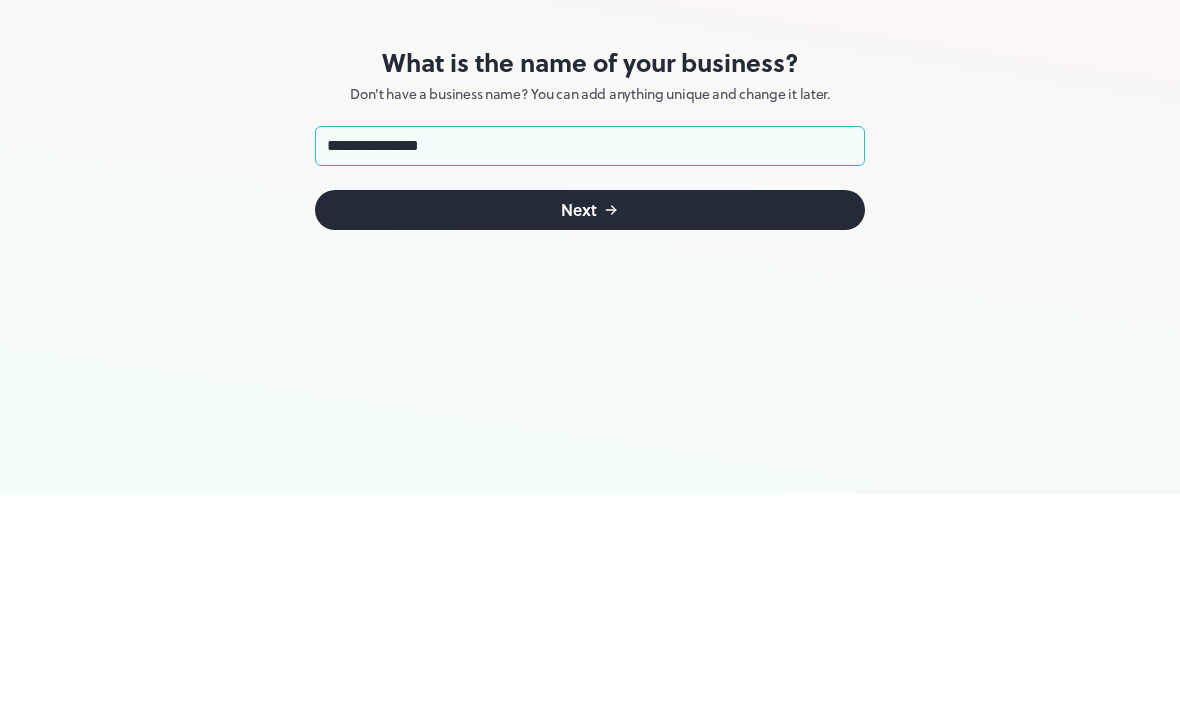 click on "Next" at bounding box center [590, 428] 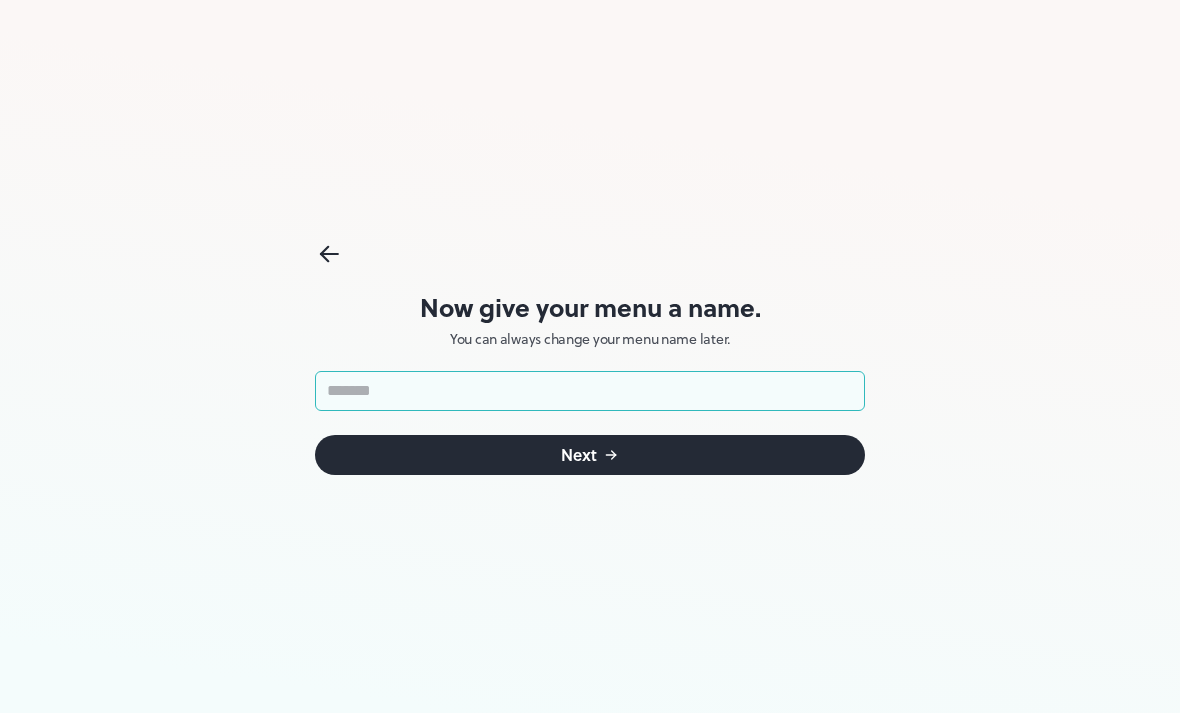 click at bounding box center [590, 391] 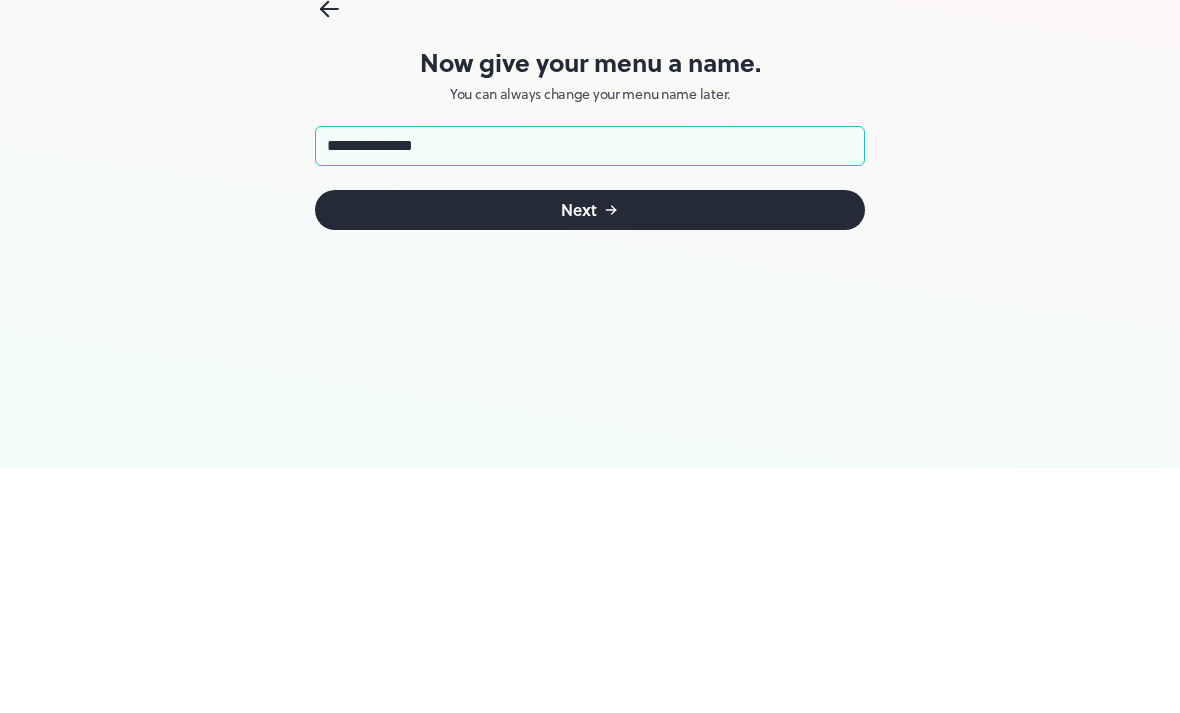 type on "**********" 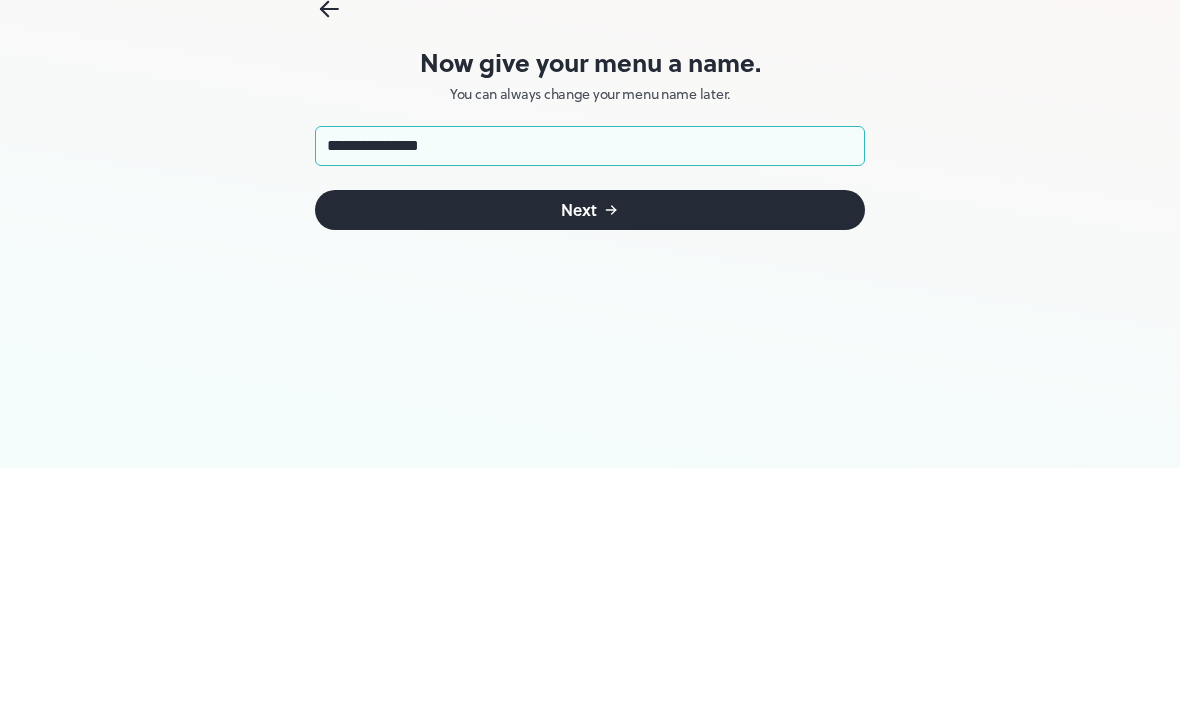 click on "Next" at bounding box center (590, 455) 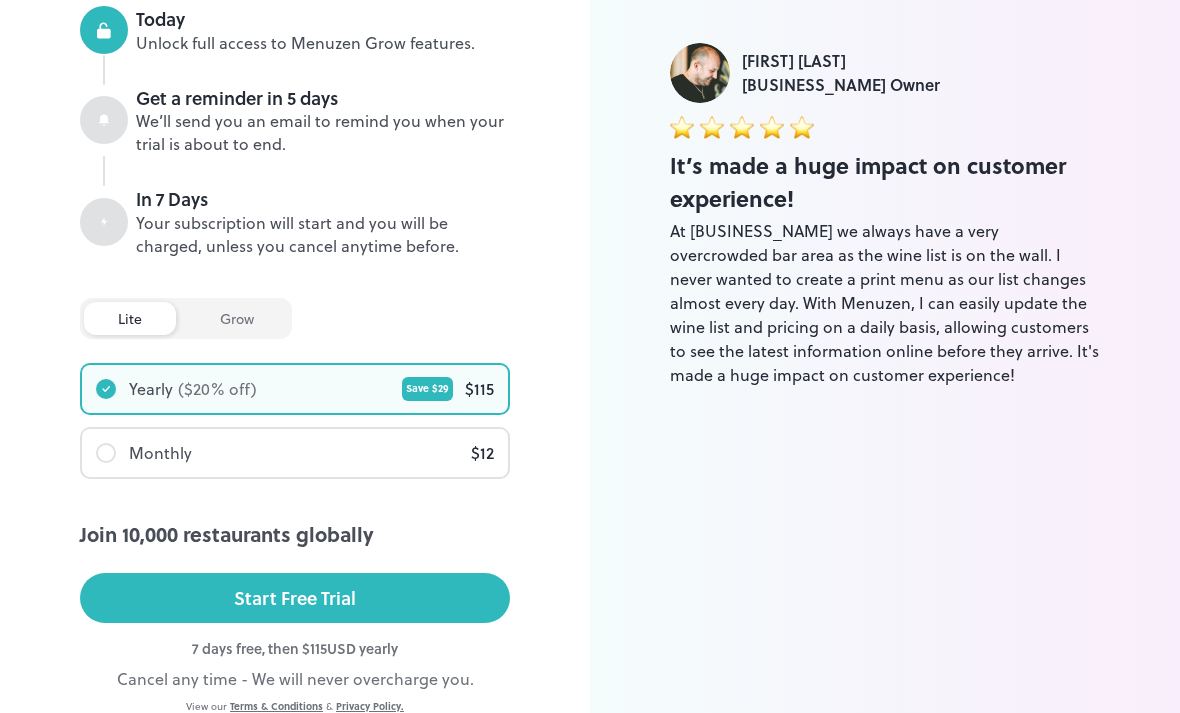 scroll, scrollTop: 374, scrollLeft: 0, axis: vertical 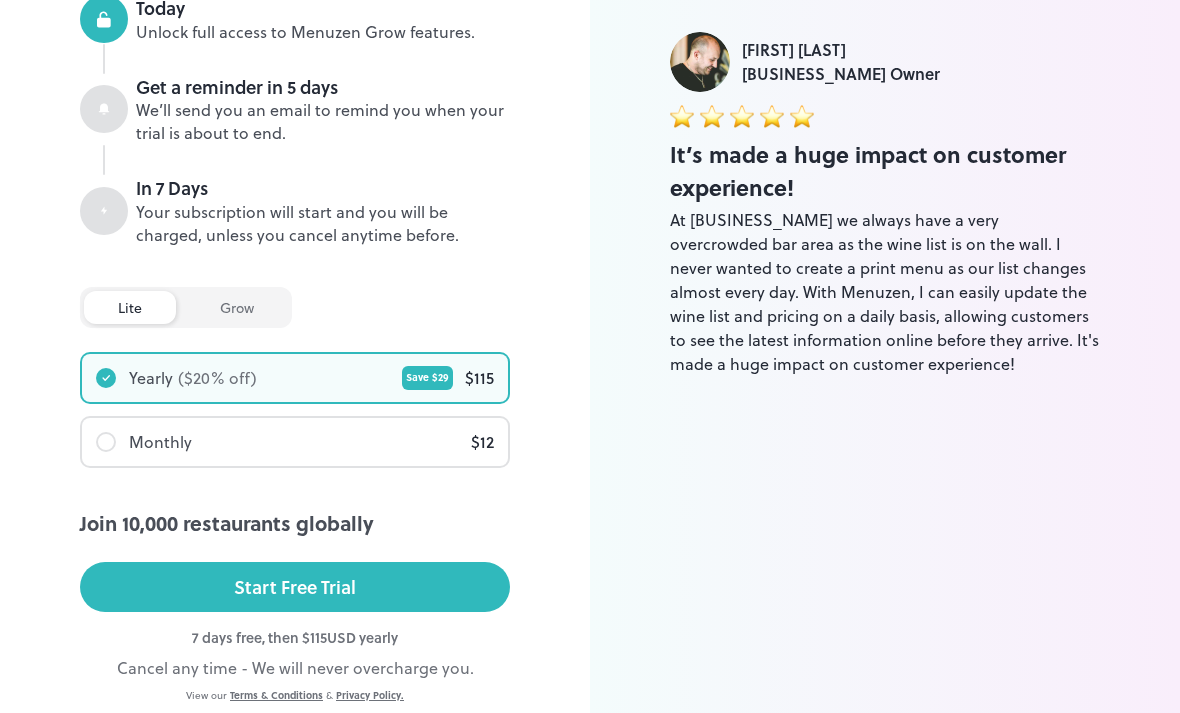click on "Monthly $ 12" at bounding box center [295, 442] 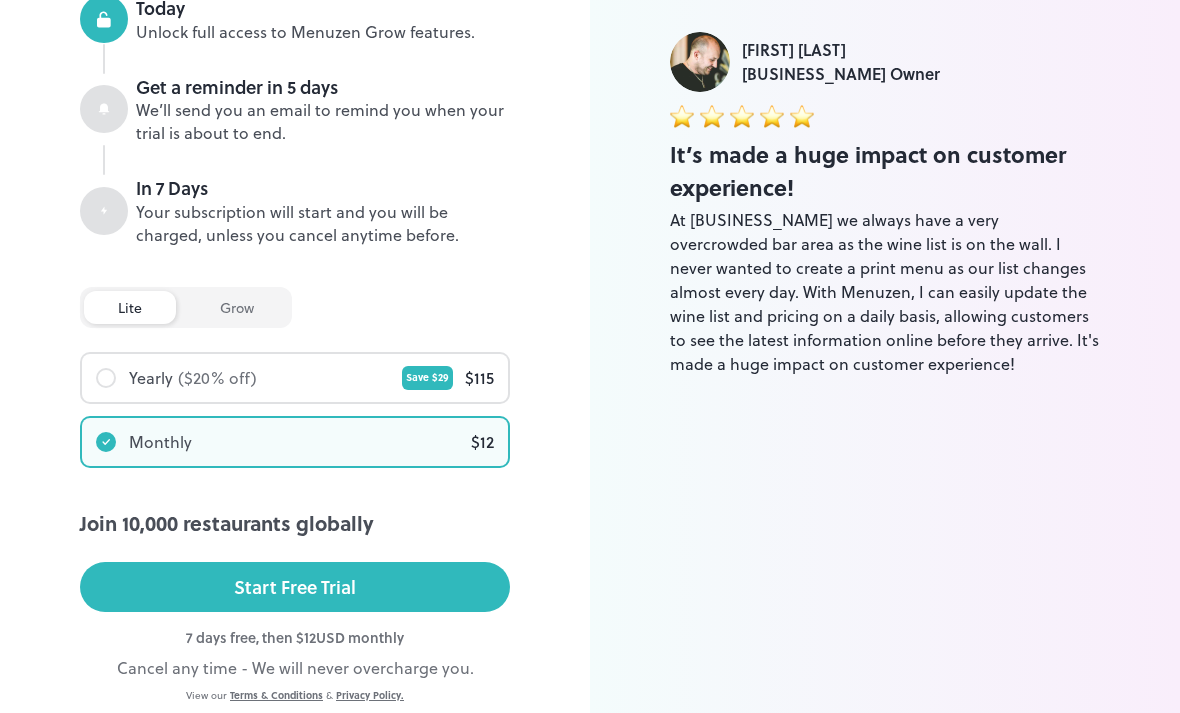 click on "Start Free Trial" at bounding box center (295, 587) 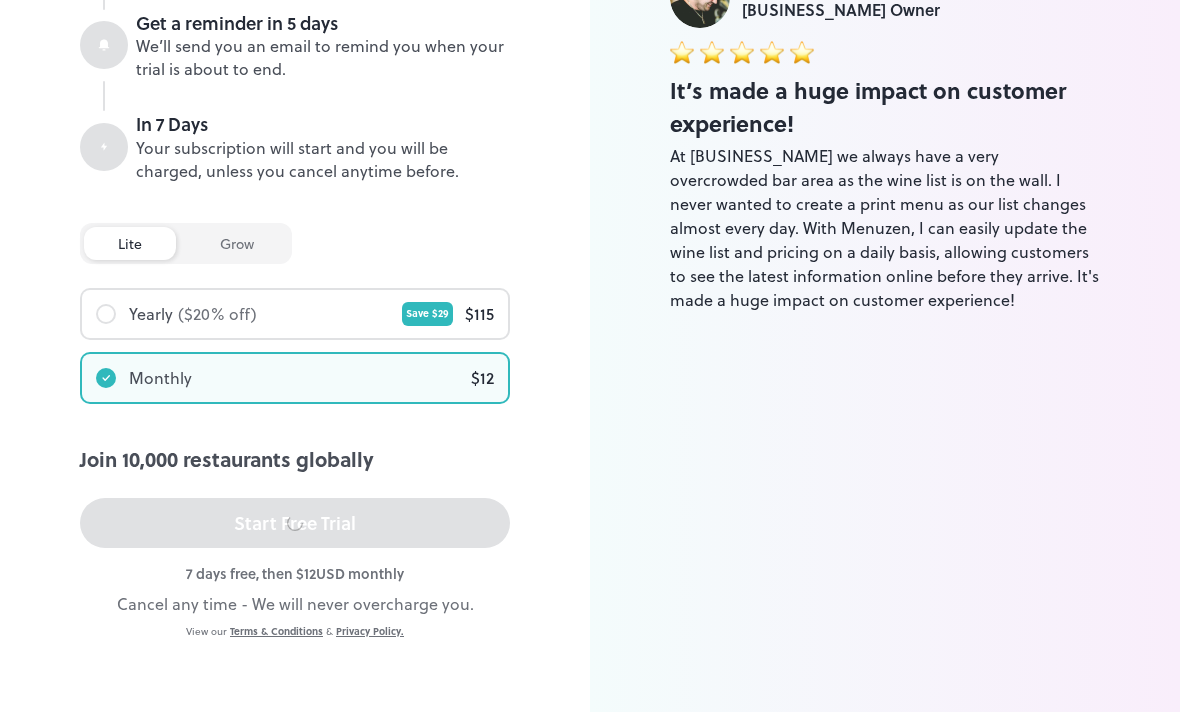 scroll, scrollTop: 438, scrollLeft: 0, axis: vertical 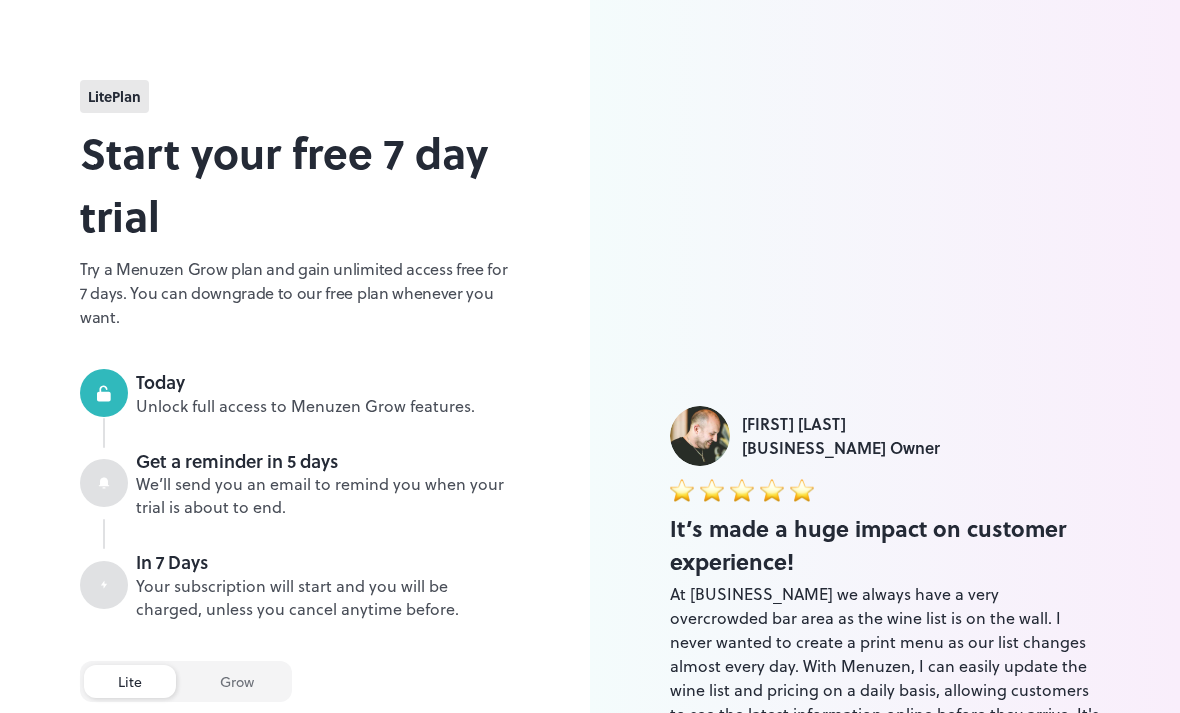click on "lite  Plan" at bounding box center (114, 96) 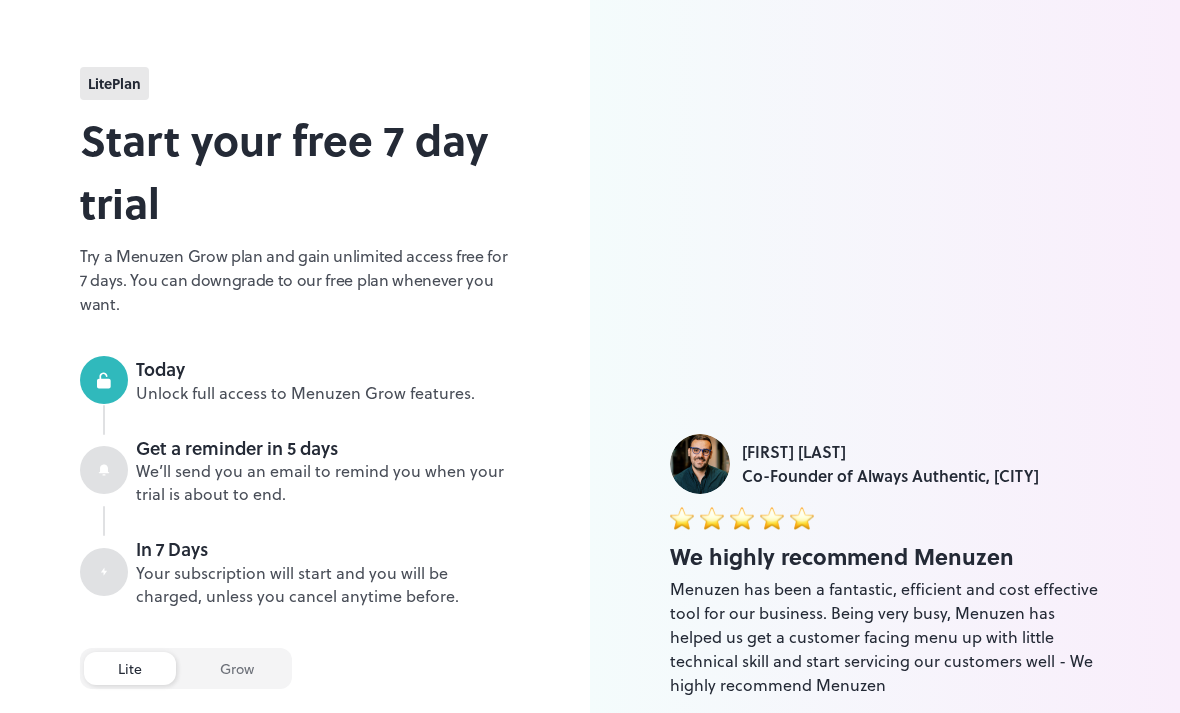 scroll, scrollTop: 0, scrollLeft: 0, axis: both 